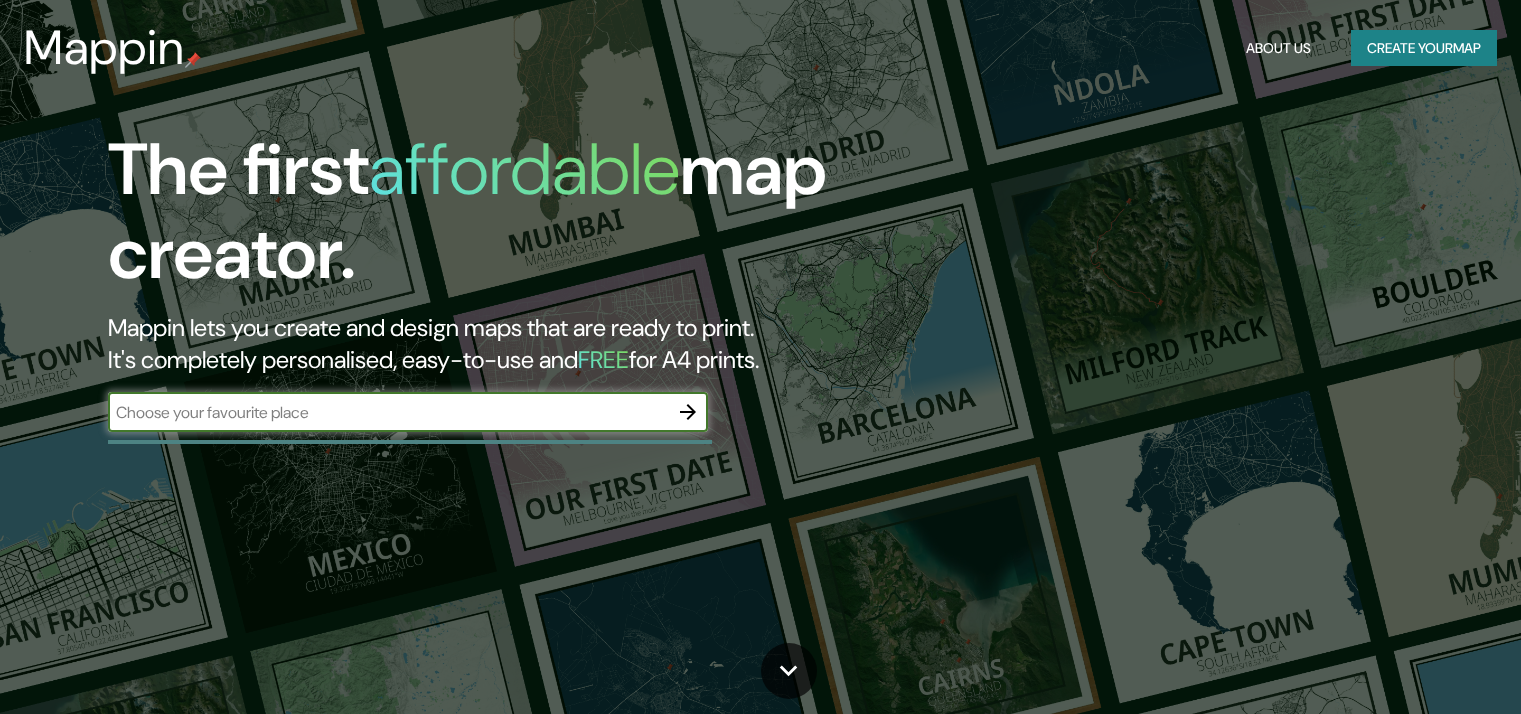scroll, scrollTop: 0, scrollLeft: 0, axis: both 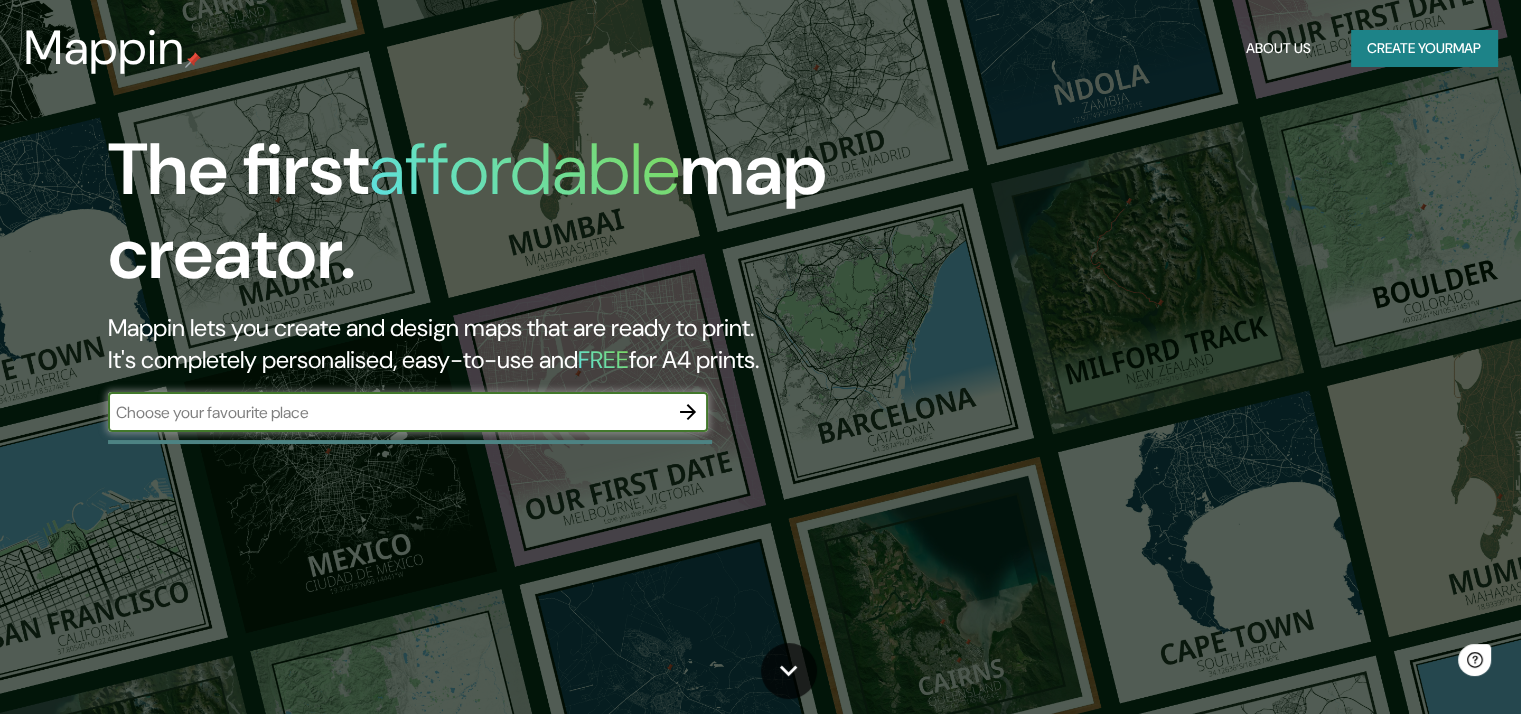 click at bounding box center [388, 412] 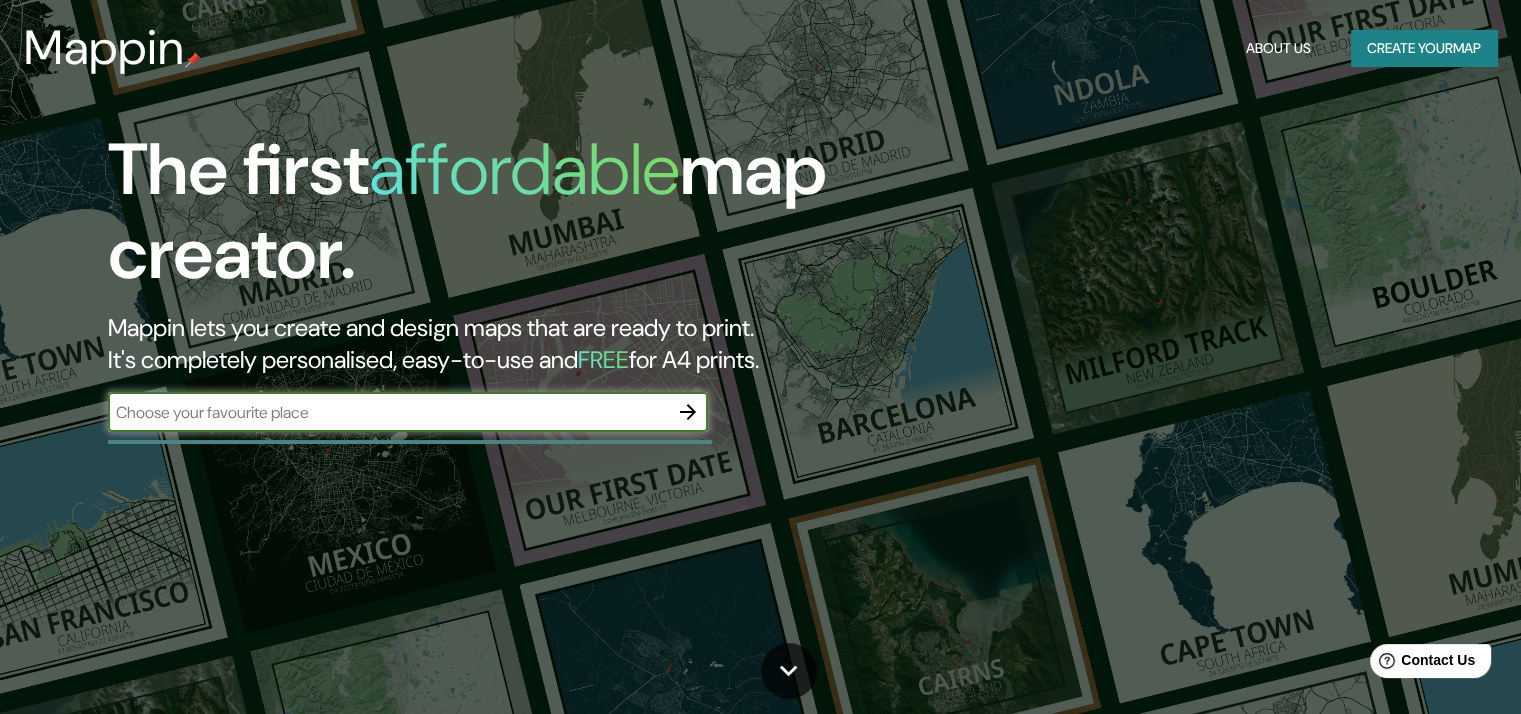 type on "Medidas del terreno: Al Norte 32.50m Al Oeste 51.23m Al Este 53.45m Al Sur 32.50" 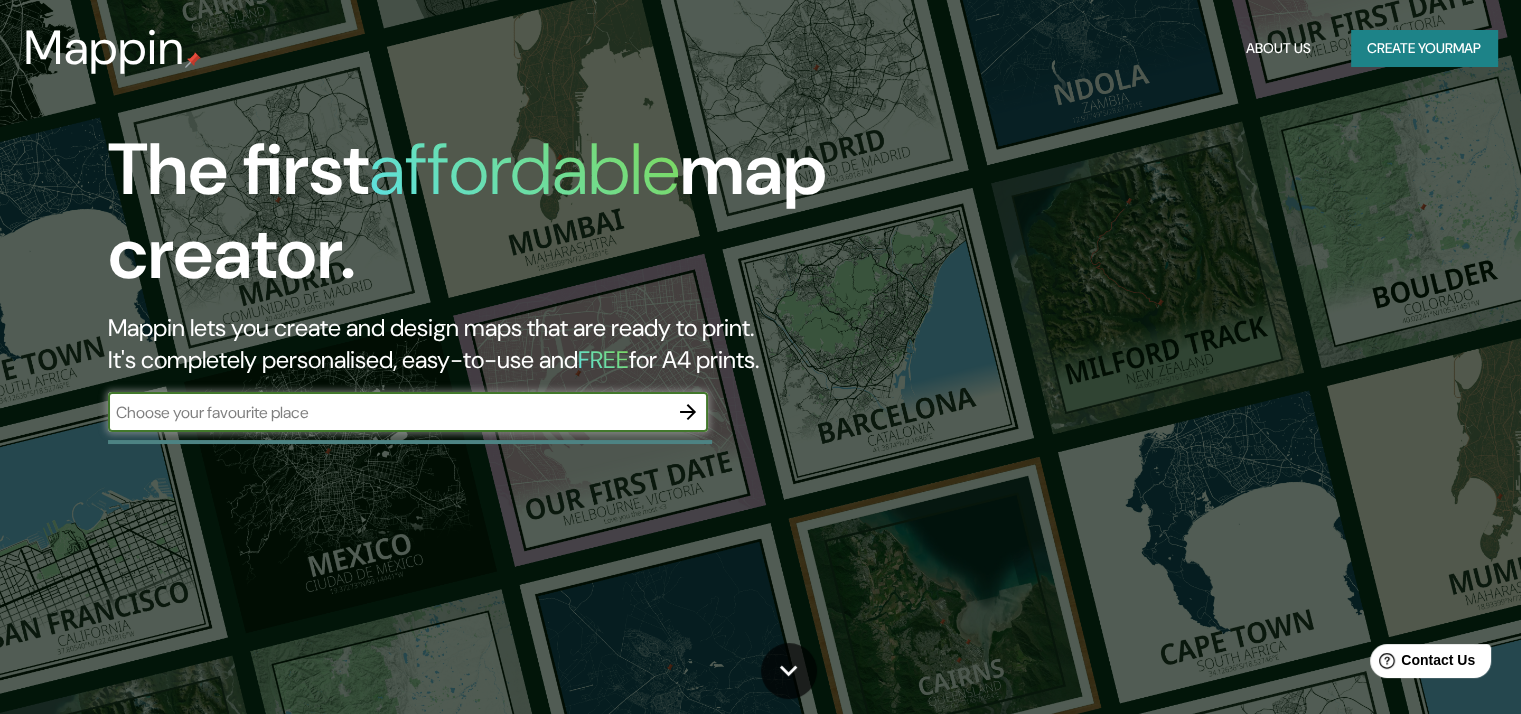 scroll, scrollTop: 0, scrollLeft: 0, axis: both 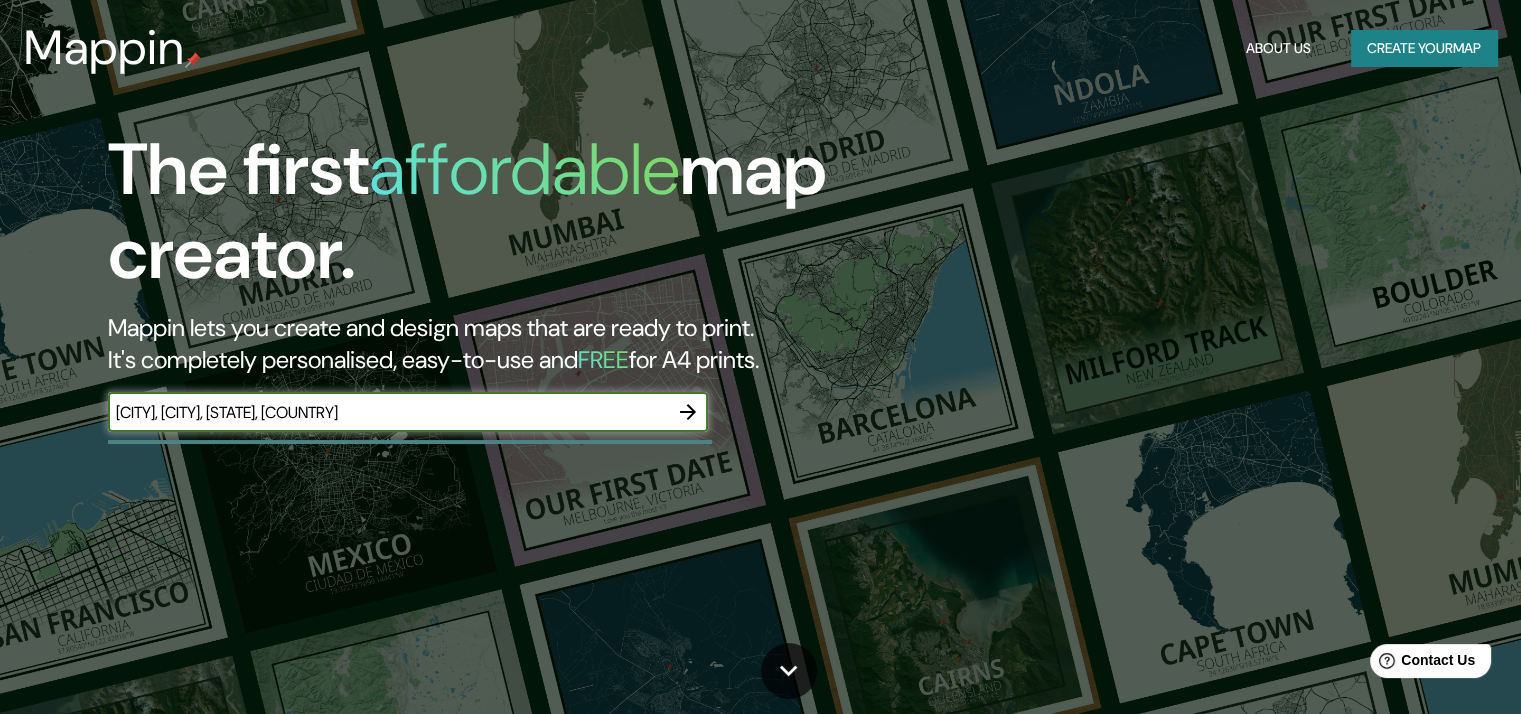 type on "[CITY], [CITY], [STATE], [COUNTRY]" 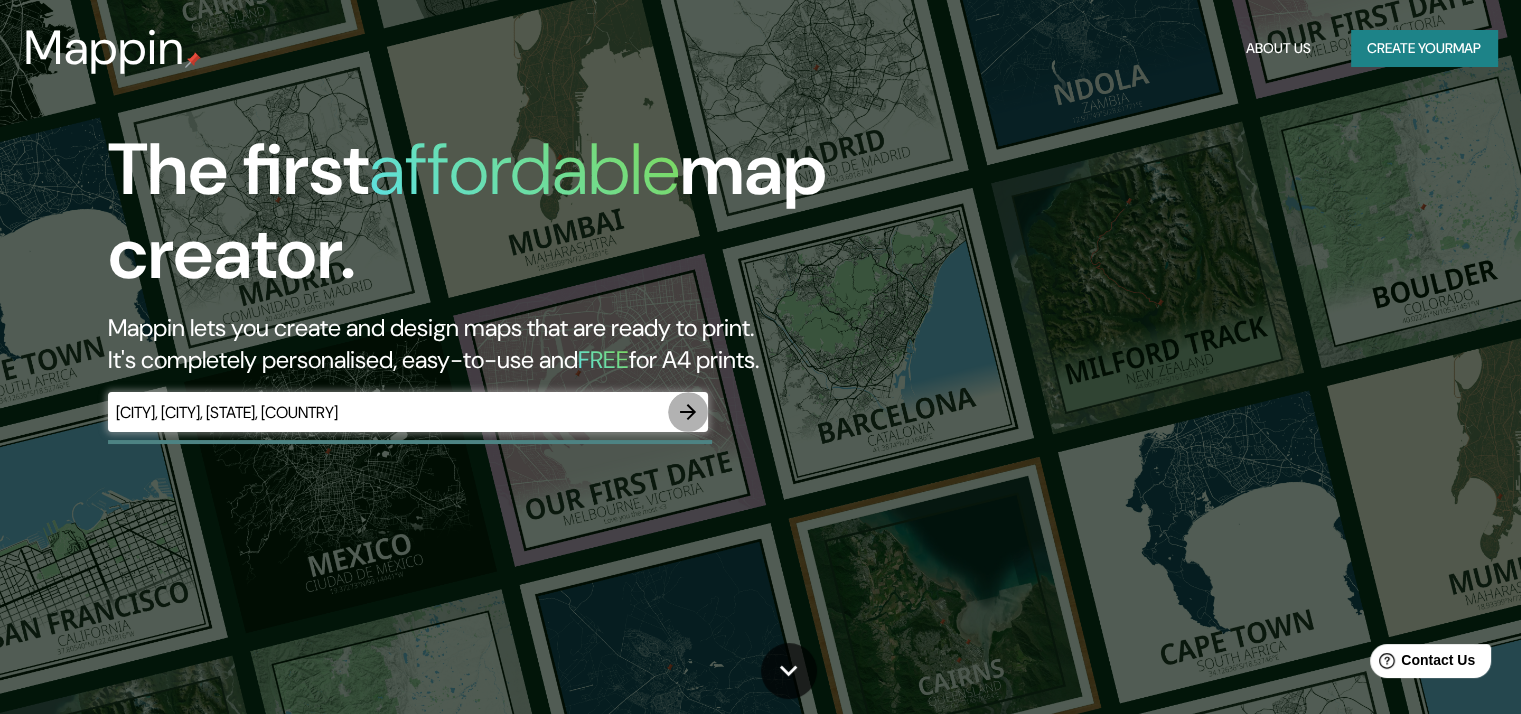 click 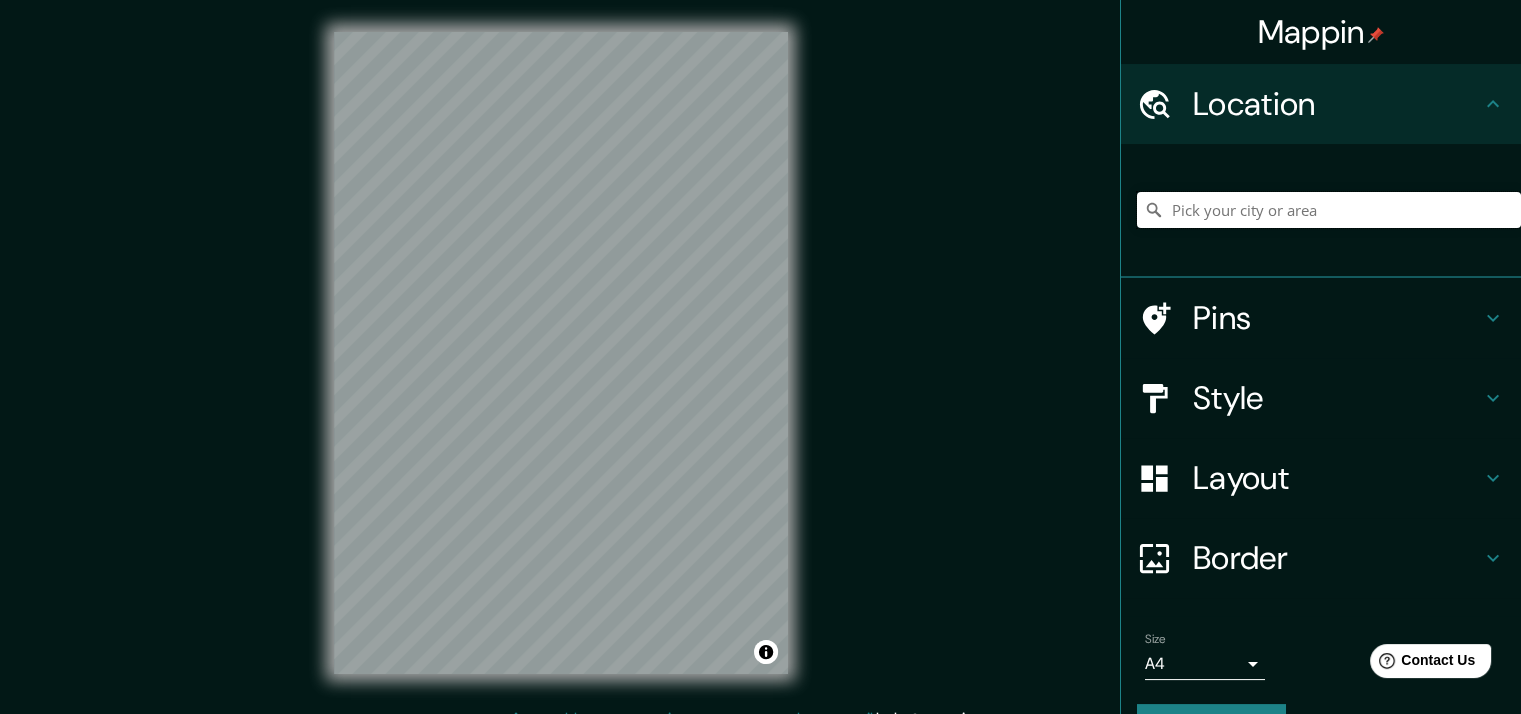 click at bounding box center [1329, 210] 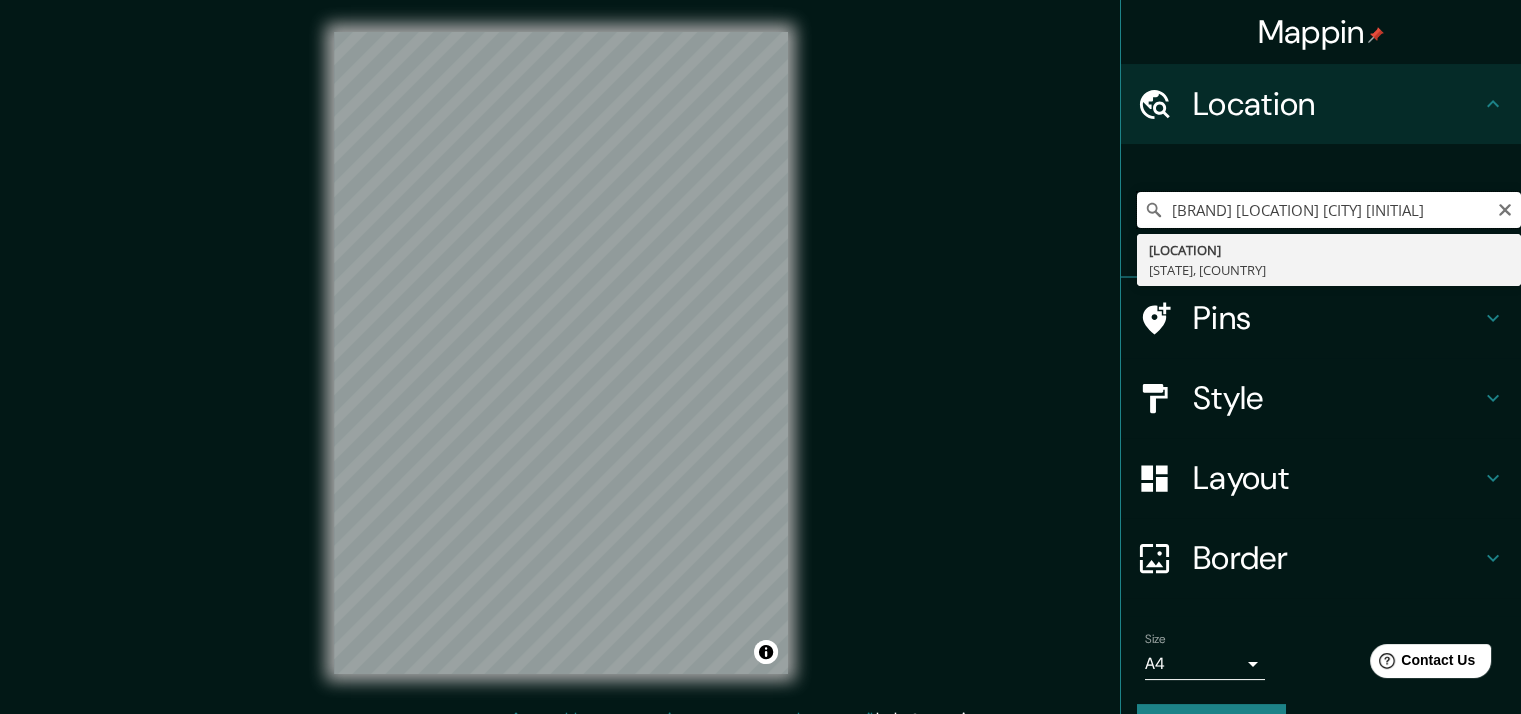 scroll, scrollTop: 0, scrollLeft: 0, axis: both 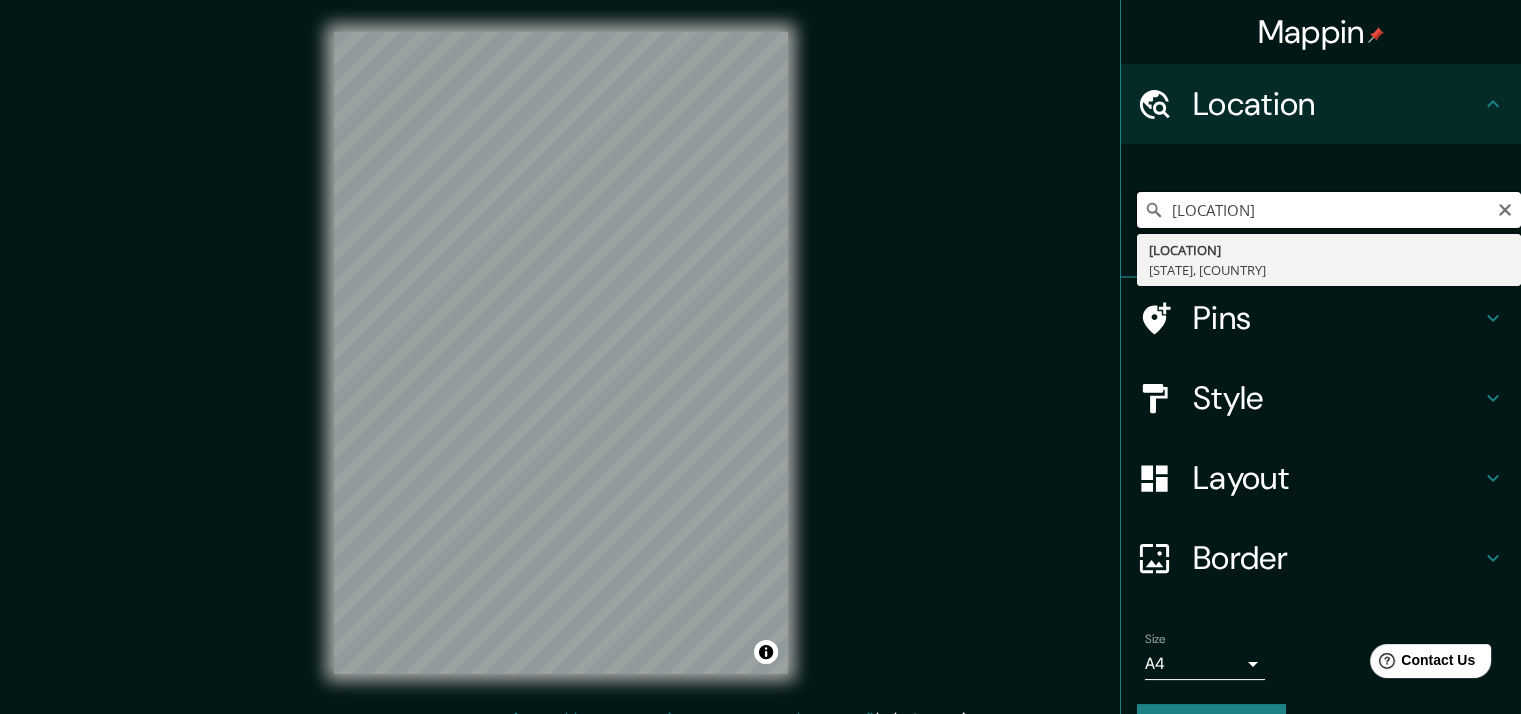 type on "A" 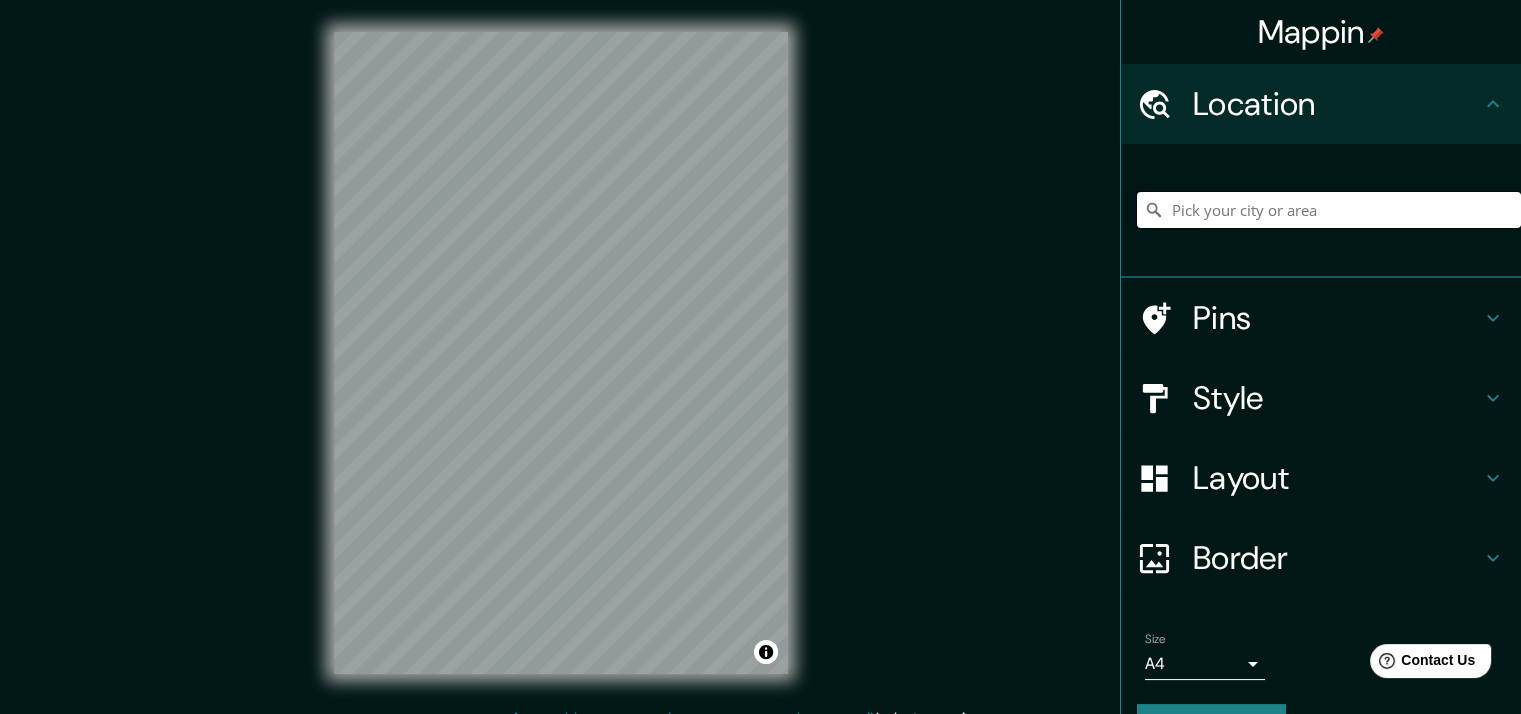 paste on "[CITY], [CITY], [STATE], [COUNTRY]" 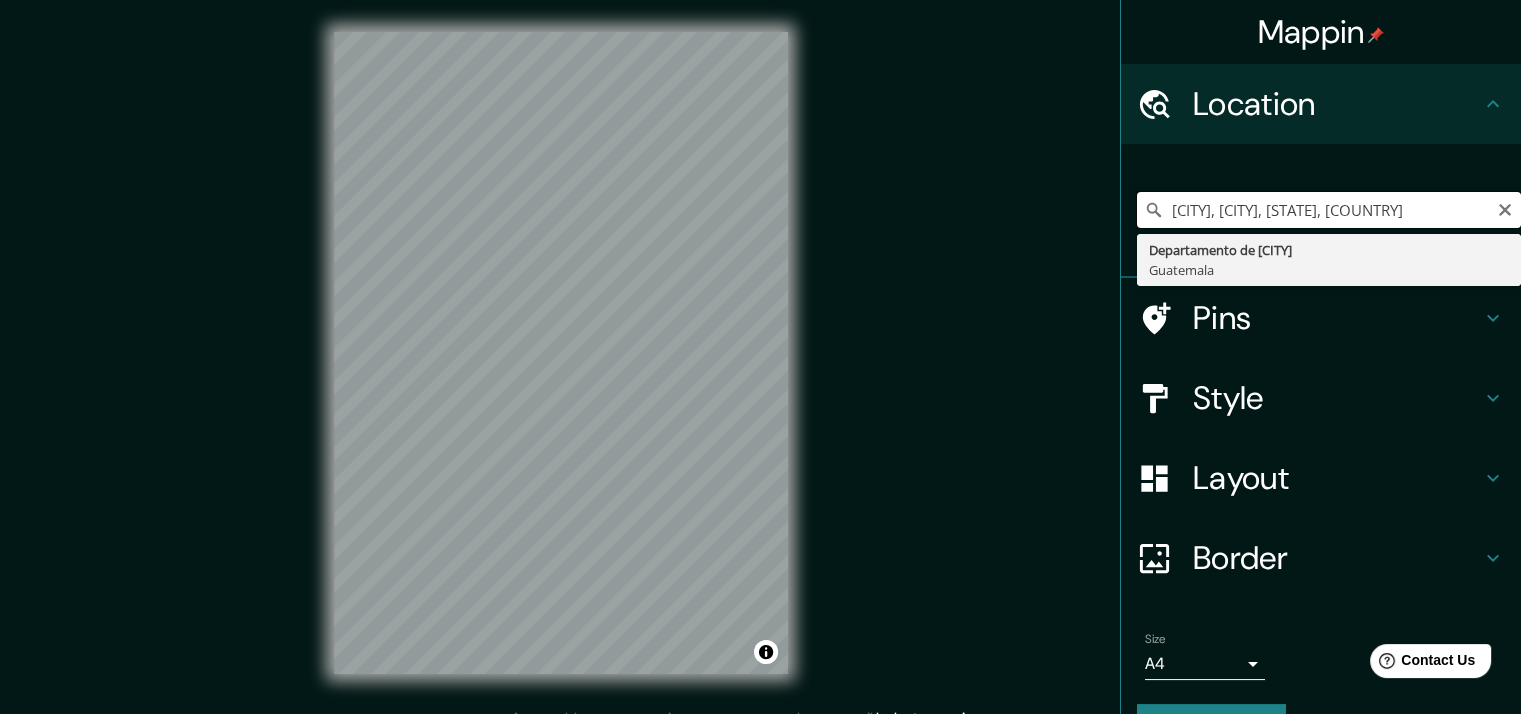 drag, startPoint x: 1205, startPoint y: 209, endPoint x: 1370, endPoint y: 242, distance: 168.26764 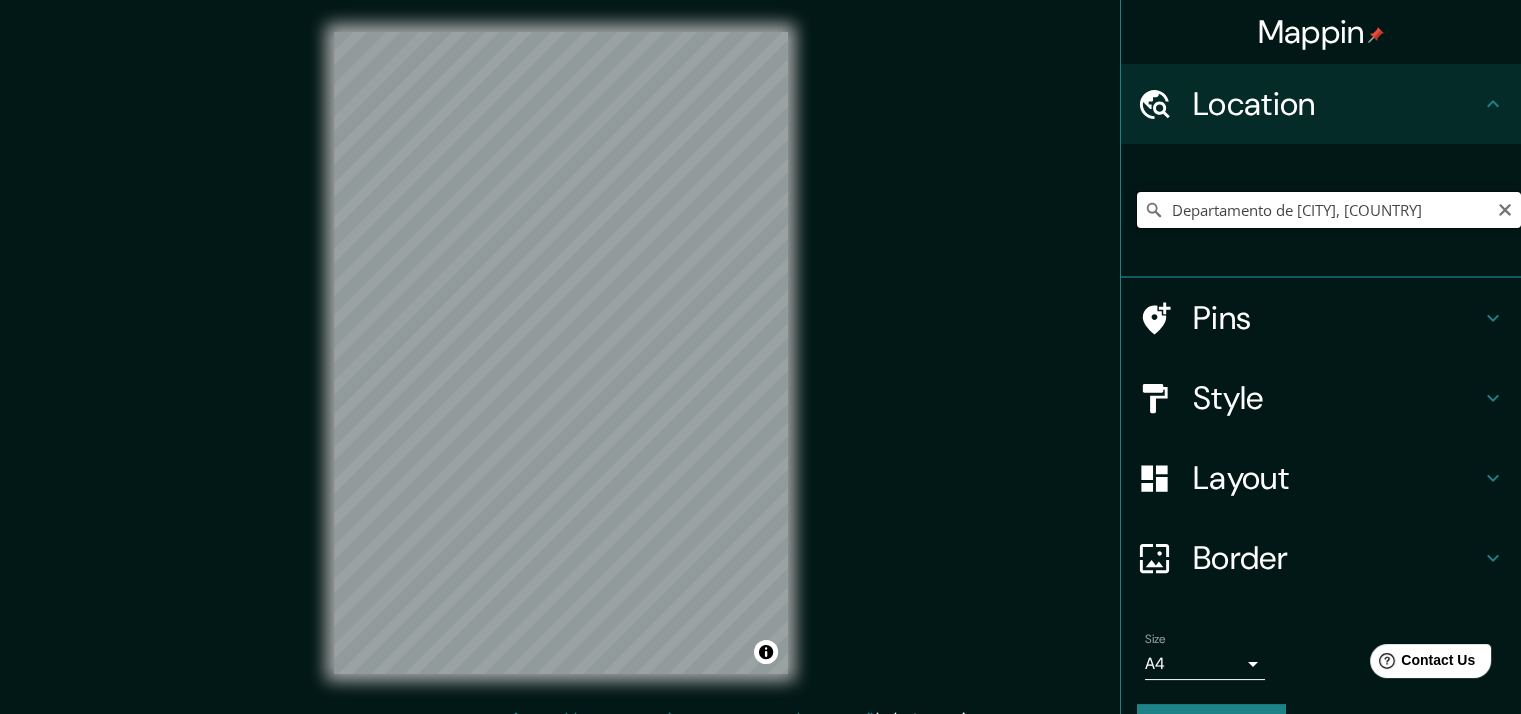 click on "Departamento de [CITY], [COUNTRY]" at bounding box center (1329, 210) 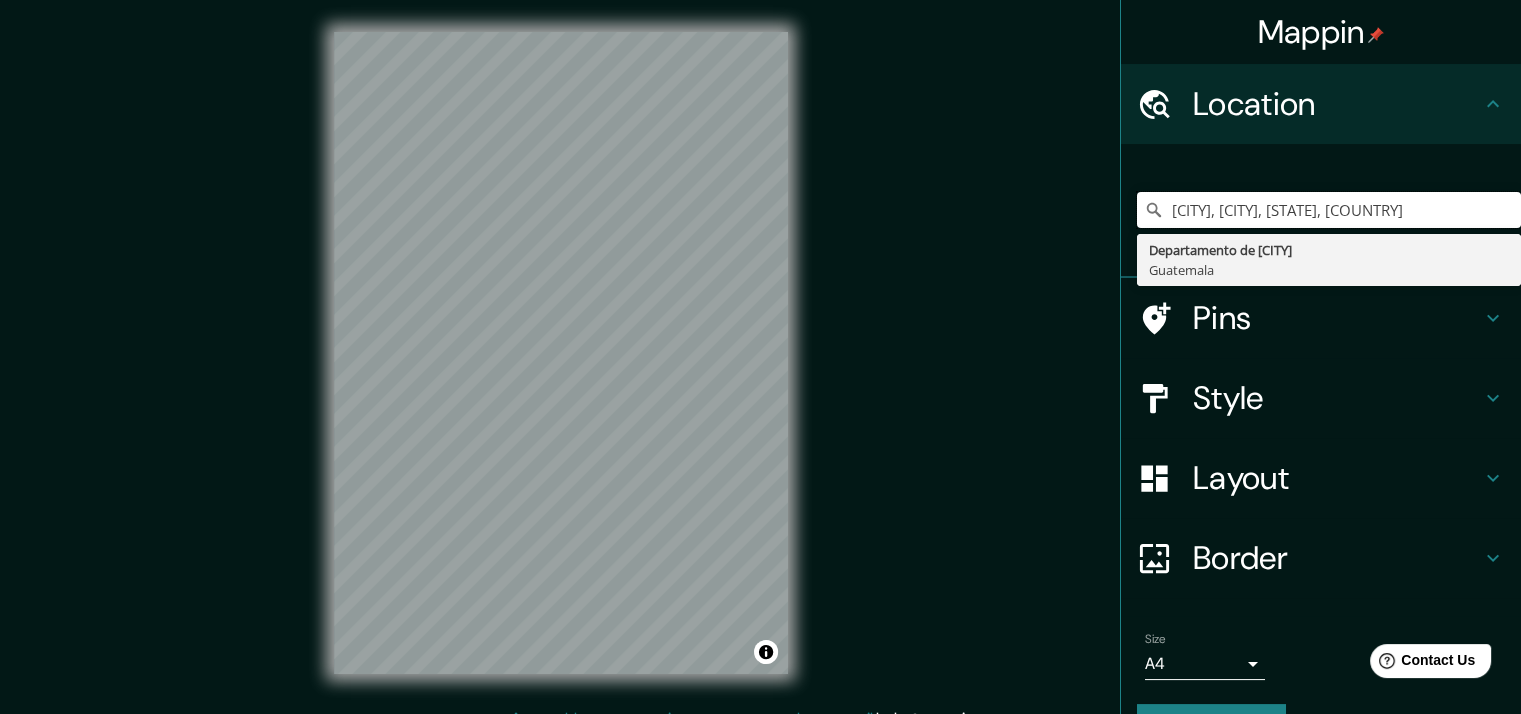 type on "[CITY], [CITY], [STATE], [COUNTRY]" 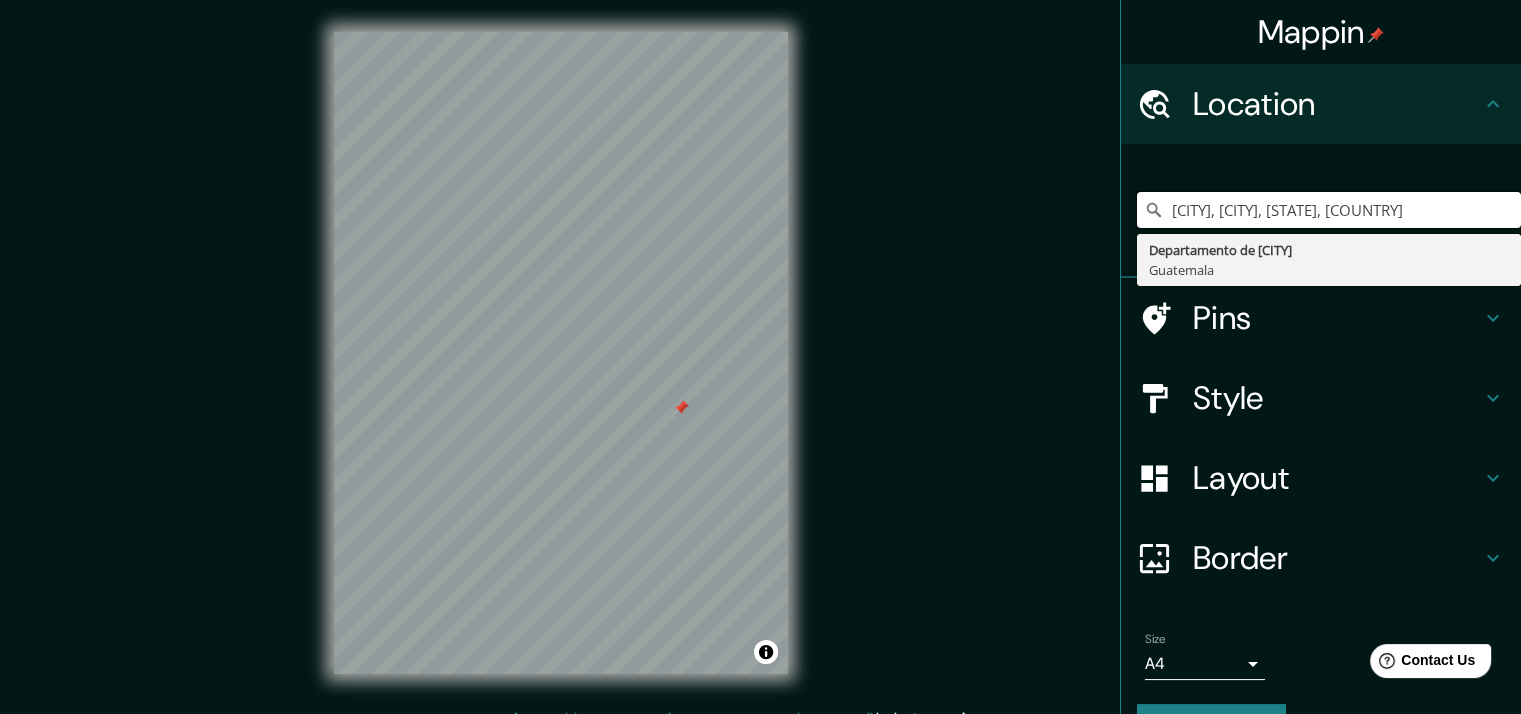 drag, startPoint x: 1473, startPoint y: 214, endPoint x: 1057, endPoint y: 177, distance: 417.64218 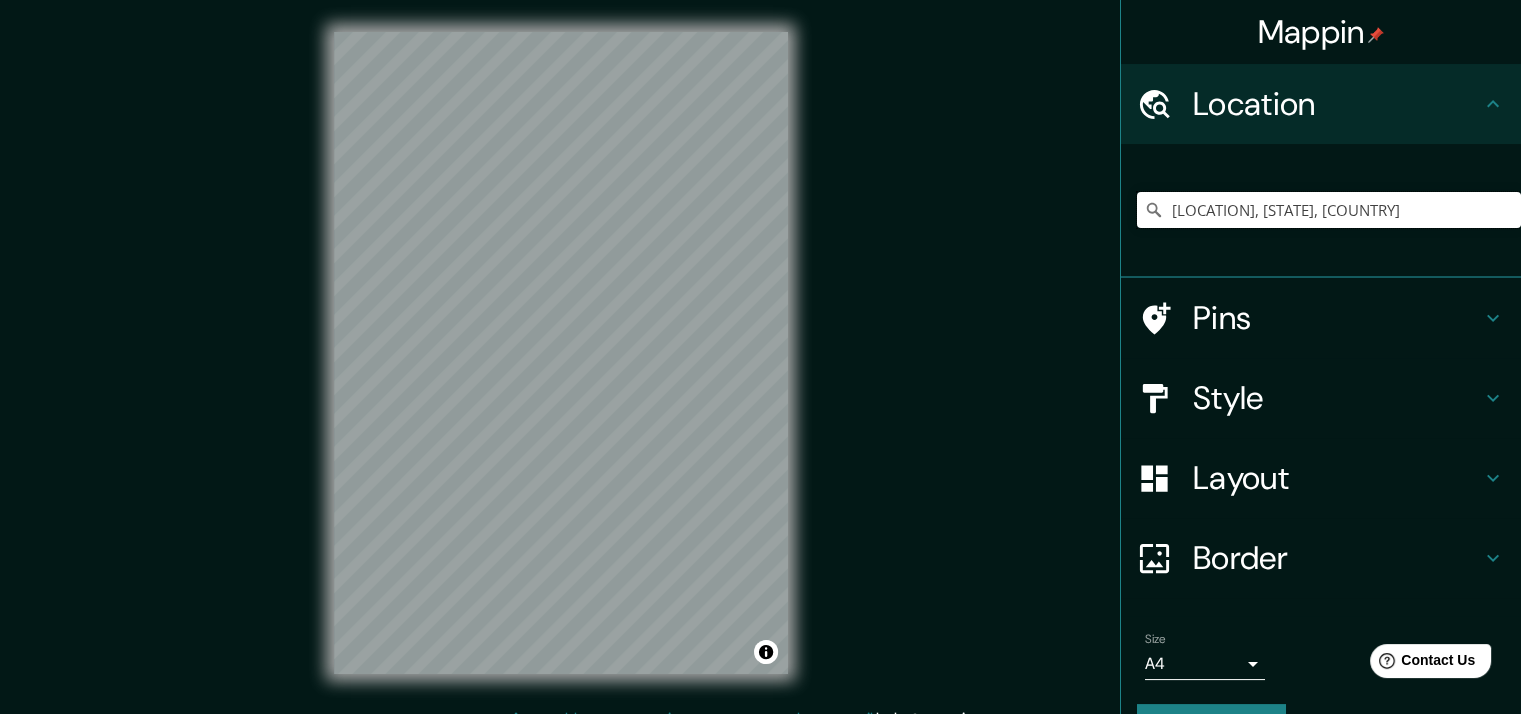 drag, startPoint x: 1428, startPoint y: 214, endPoint x: 931, endPoint y: 187, distance: 497.73285 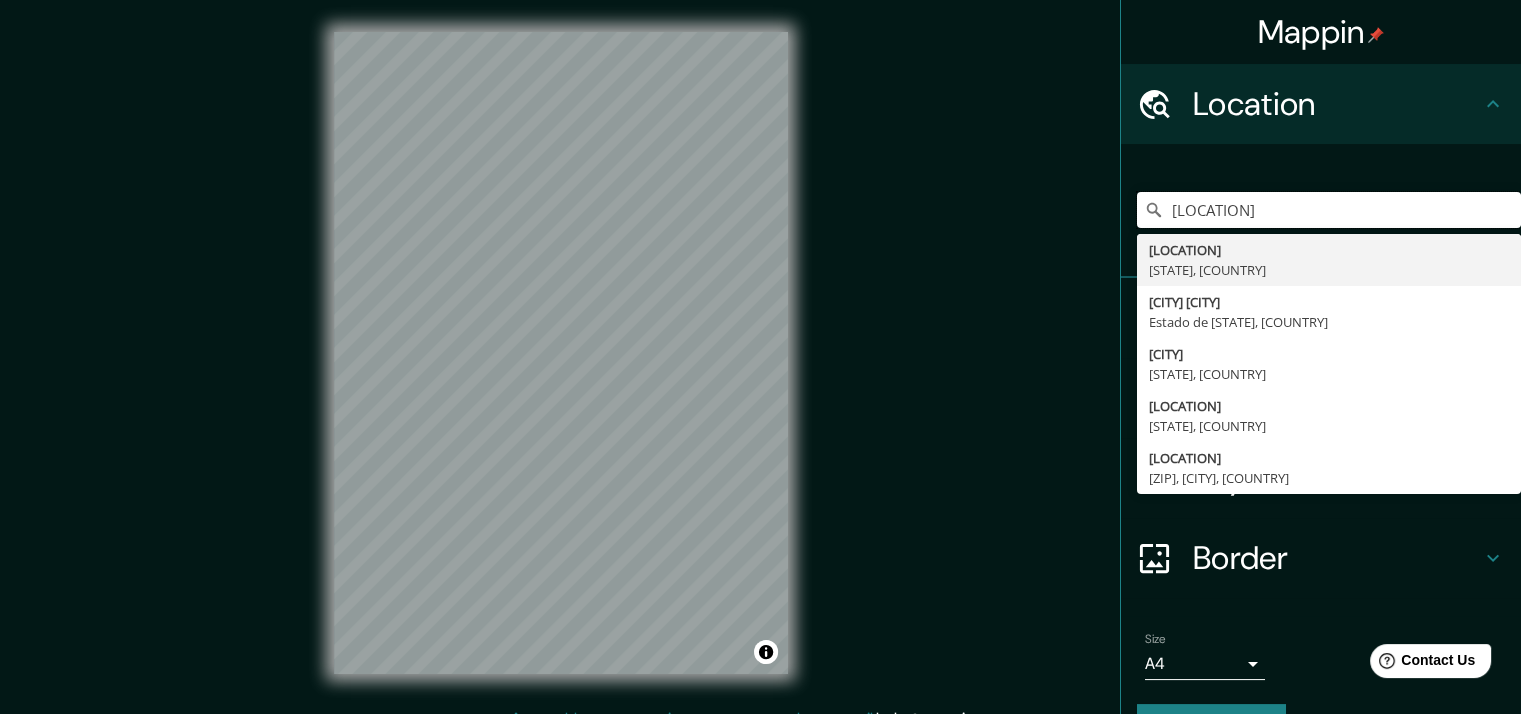 drag, startPoint x: 1293, startPoint y: 217, endPoint x: 881, endPoint y: 219, distance: 412.00485 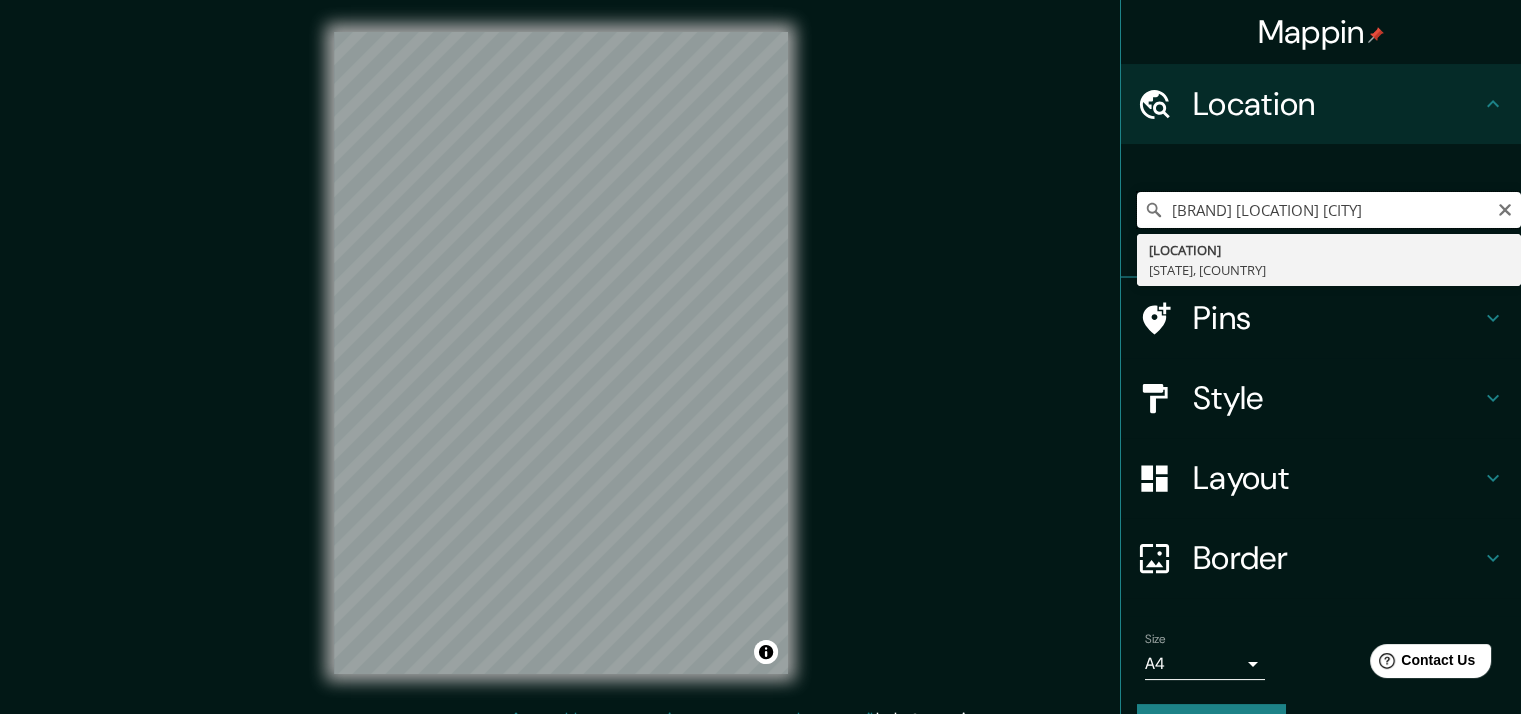 click on "[BRAND] [LOCATION] [CITY]" at bounding box center (1329, 210) 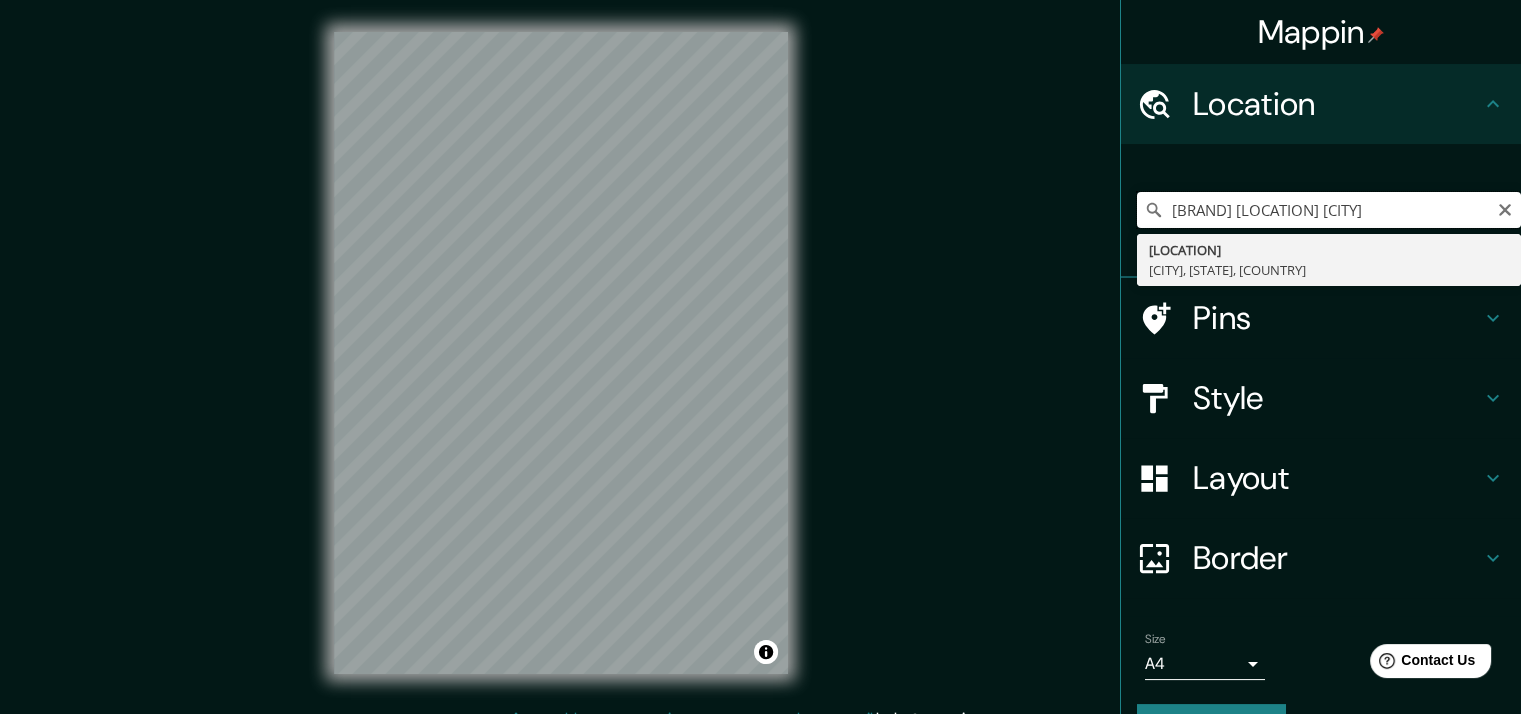 click on "[BRAND] [LOCATION] [CITY]" at bounding box center [1329, 210] 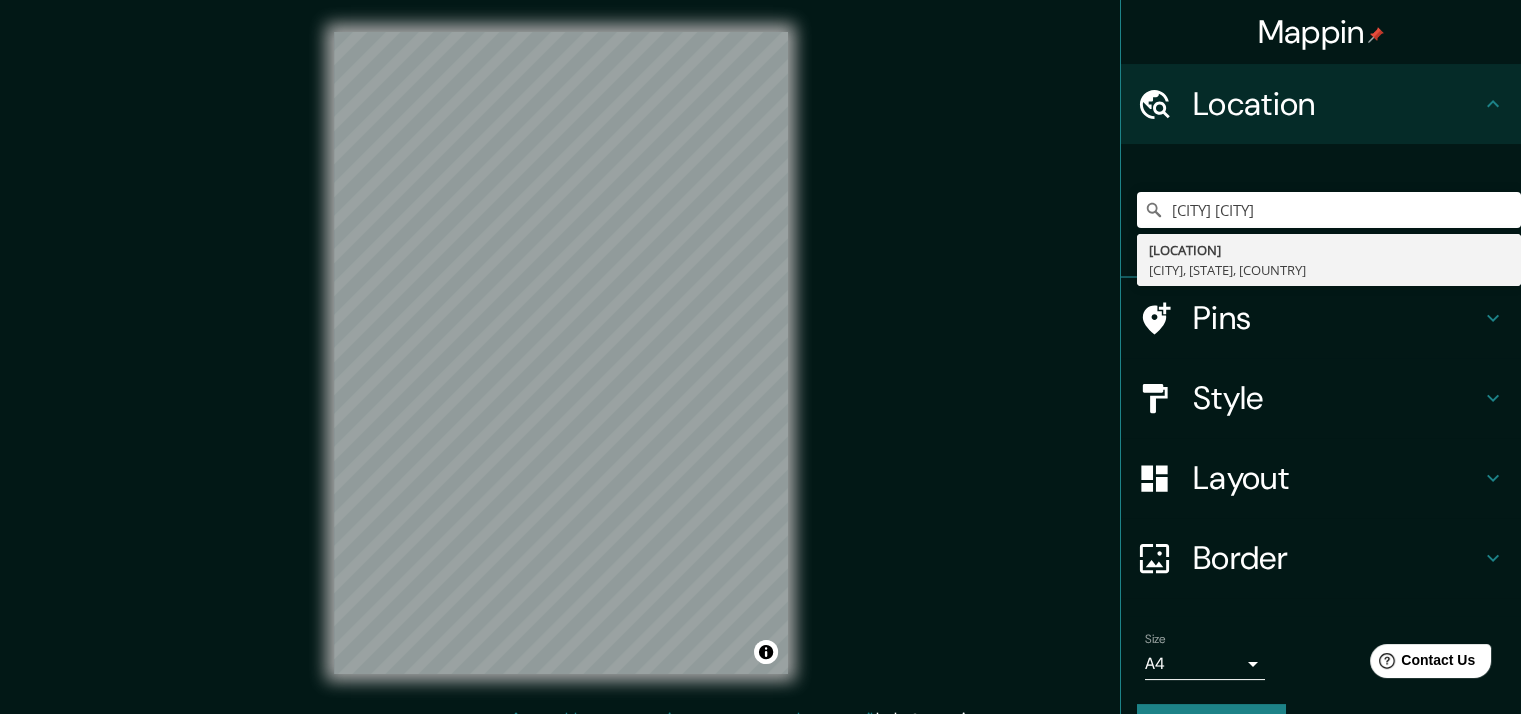 click on "Location" at bounding box center (1337, 104) 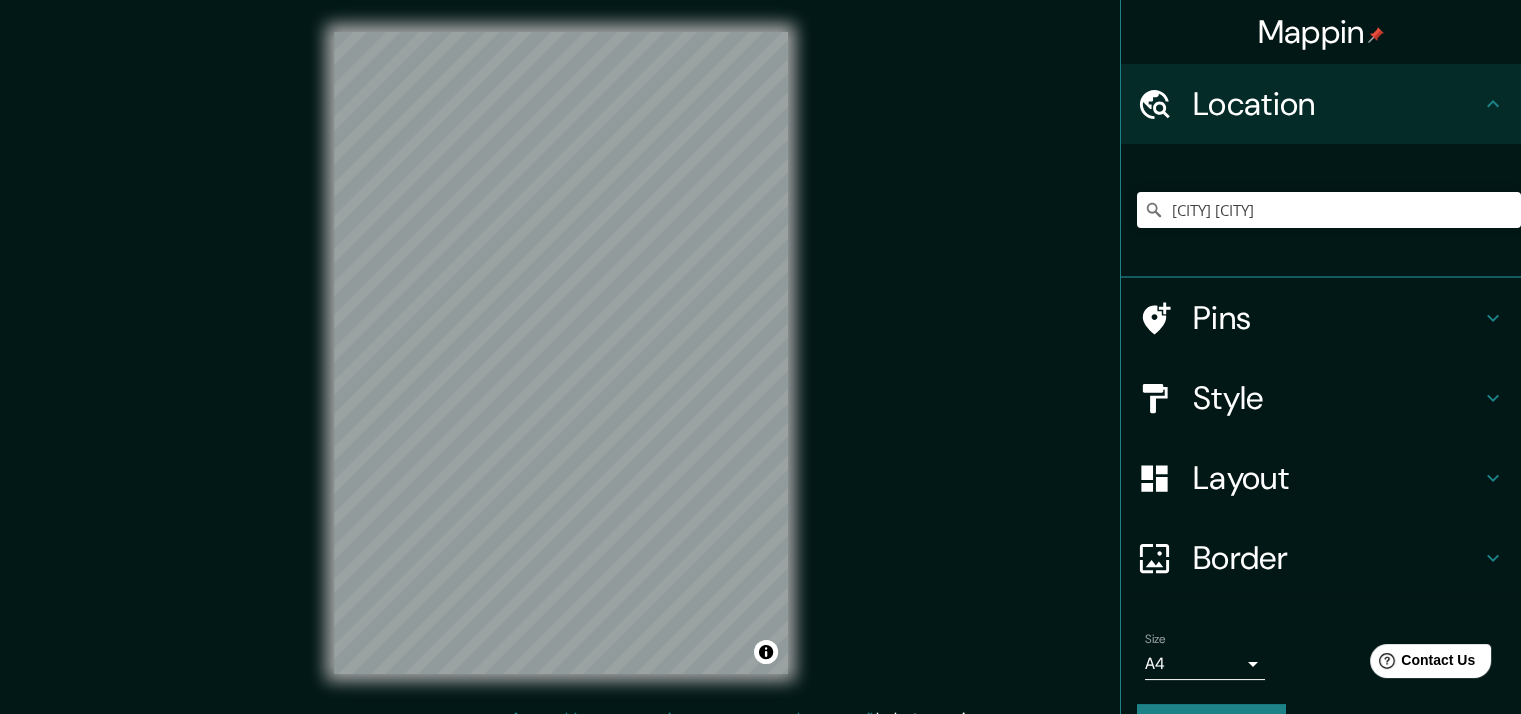 click on "Location" at bounding box center [1337, 104] 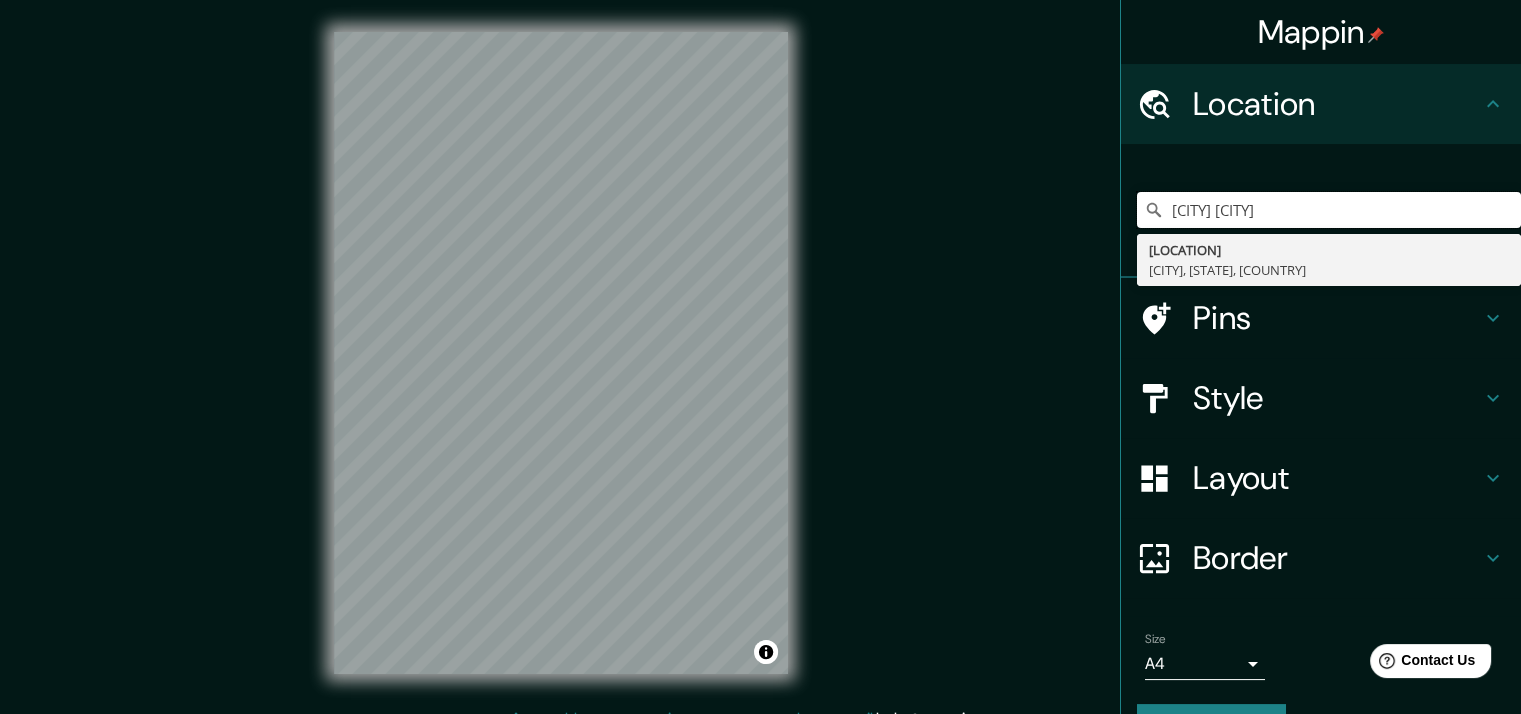 drag, startPoint x: 1408, startPoint y: 204, endPoint x: 916, endPoint y: 229, distance: 492.63477 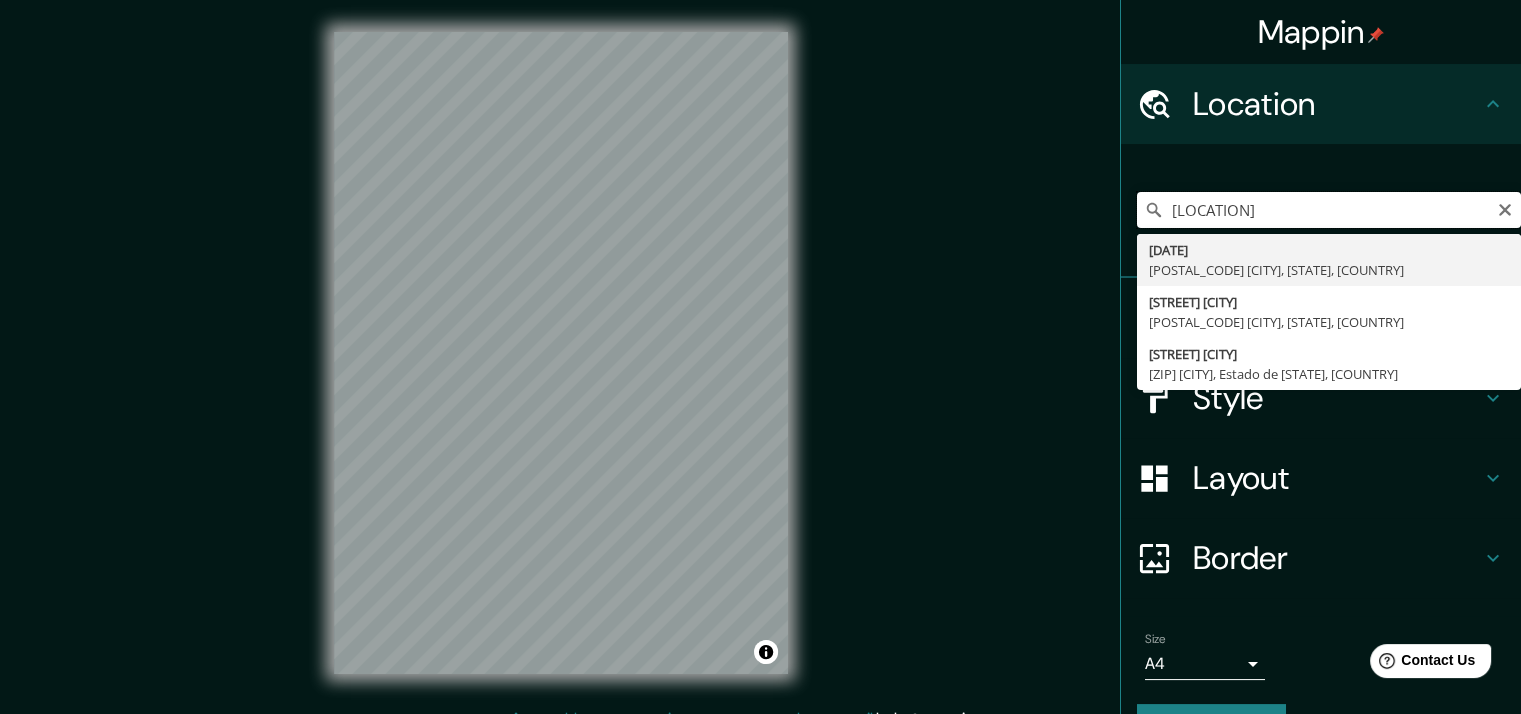 type on "S" 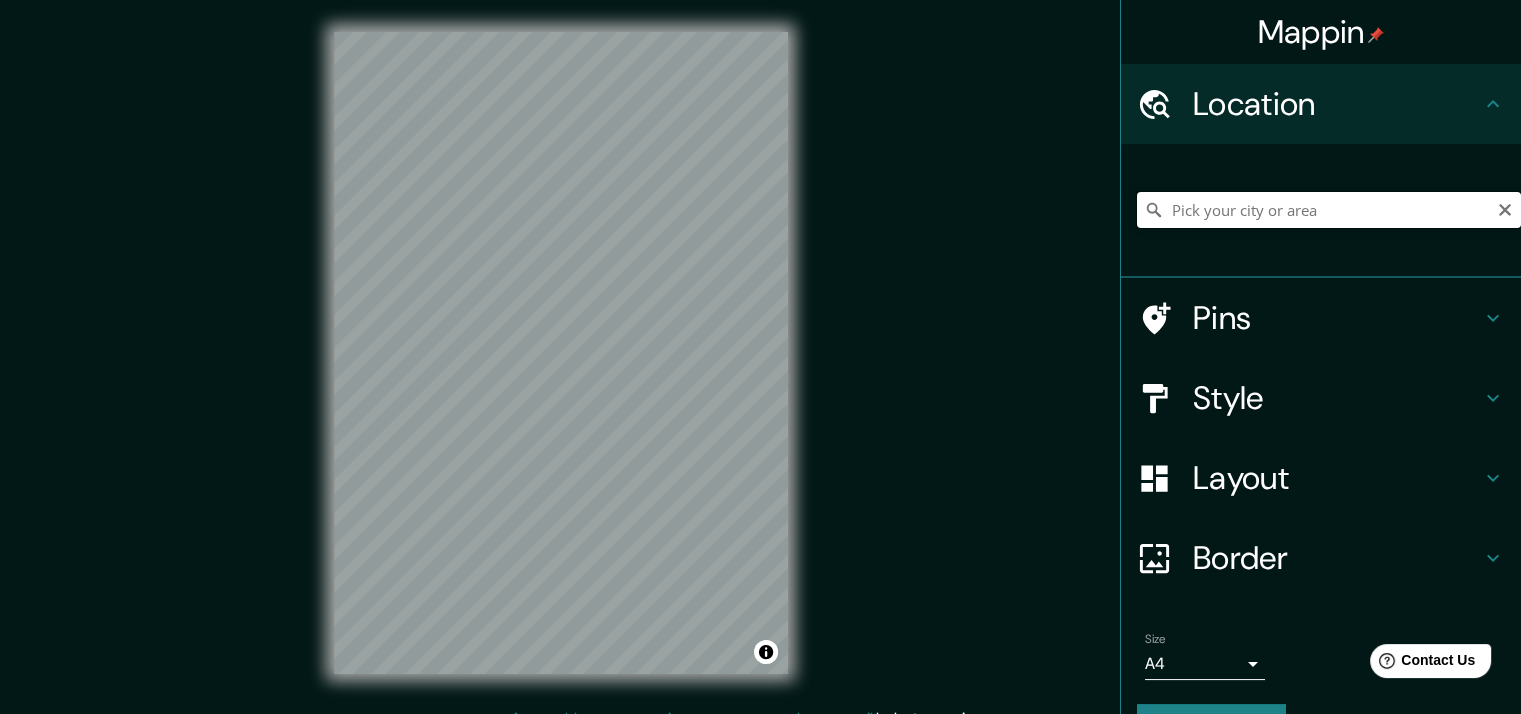paste on "[CITY], [CITY], [STATE], [COUNTRY]" 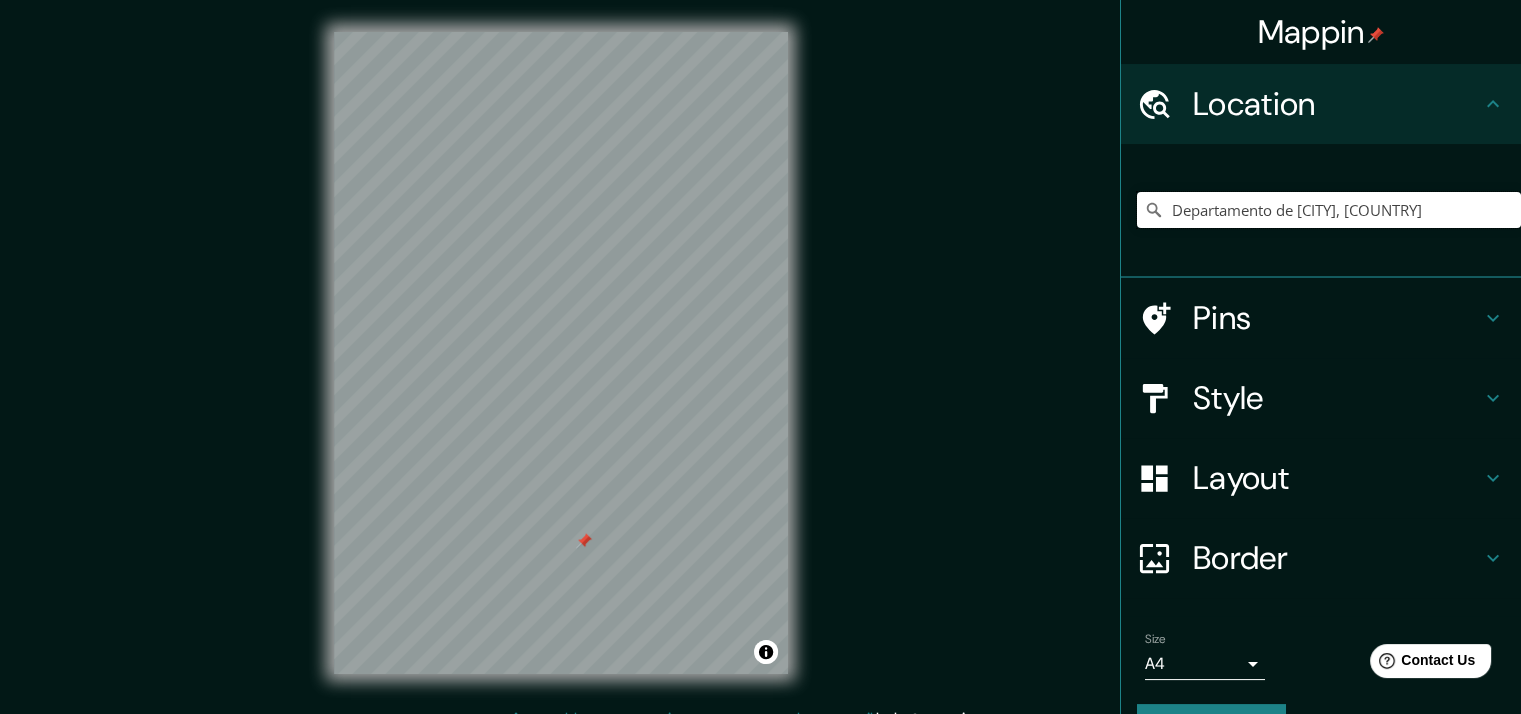 type on "Departamento de [CITY], [COUNTRY]" 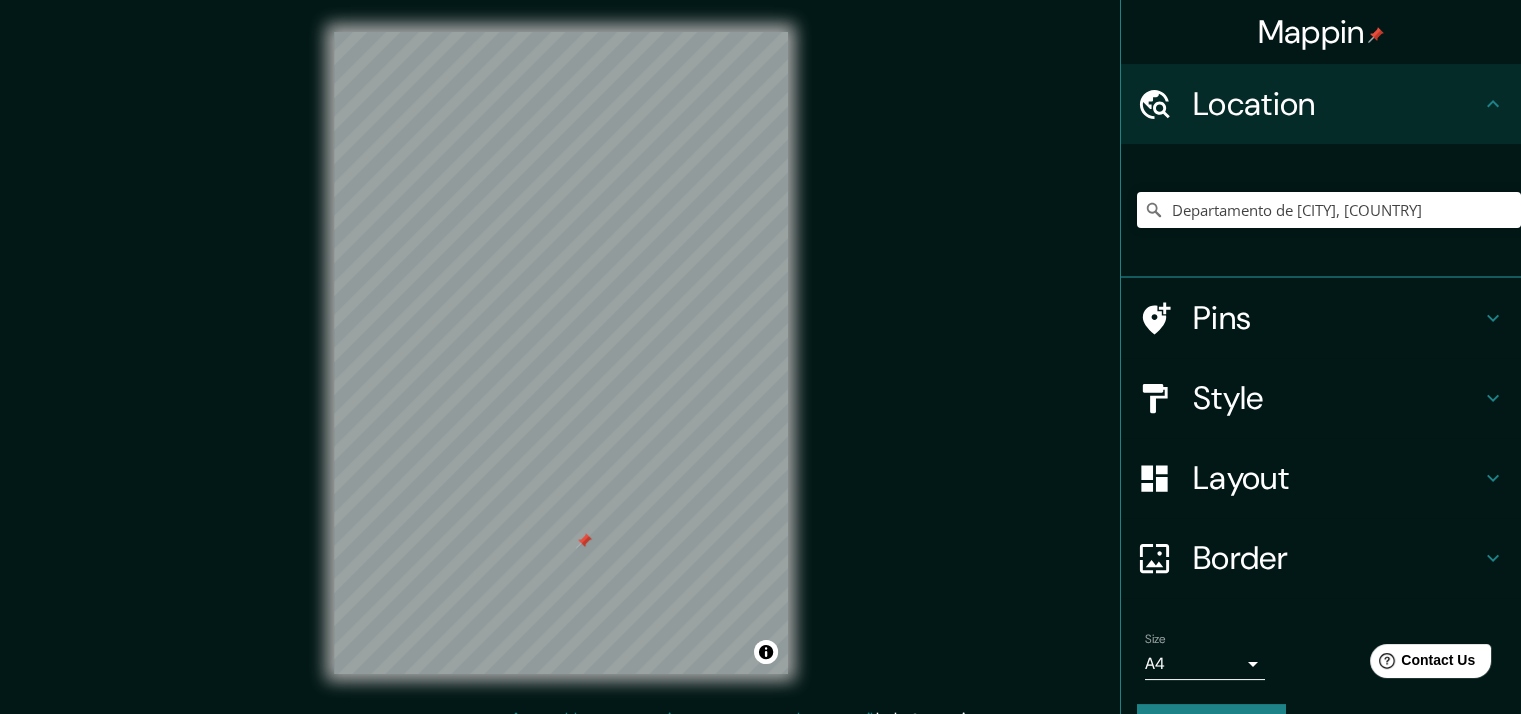 click on "Pins" at bounding box center [1337, 318] 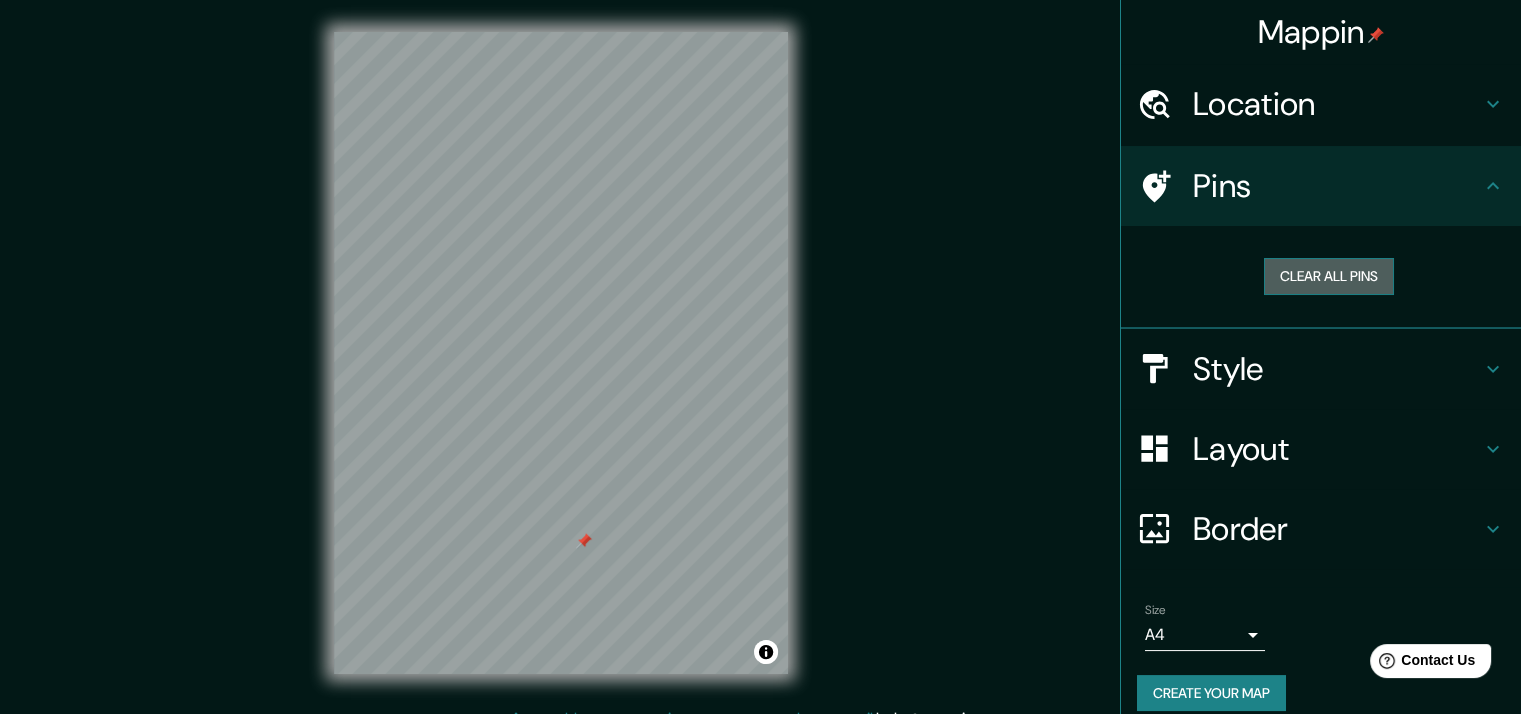 click on "Clear all pins" at bounding box center (1329, 276) 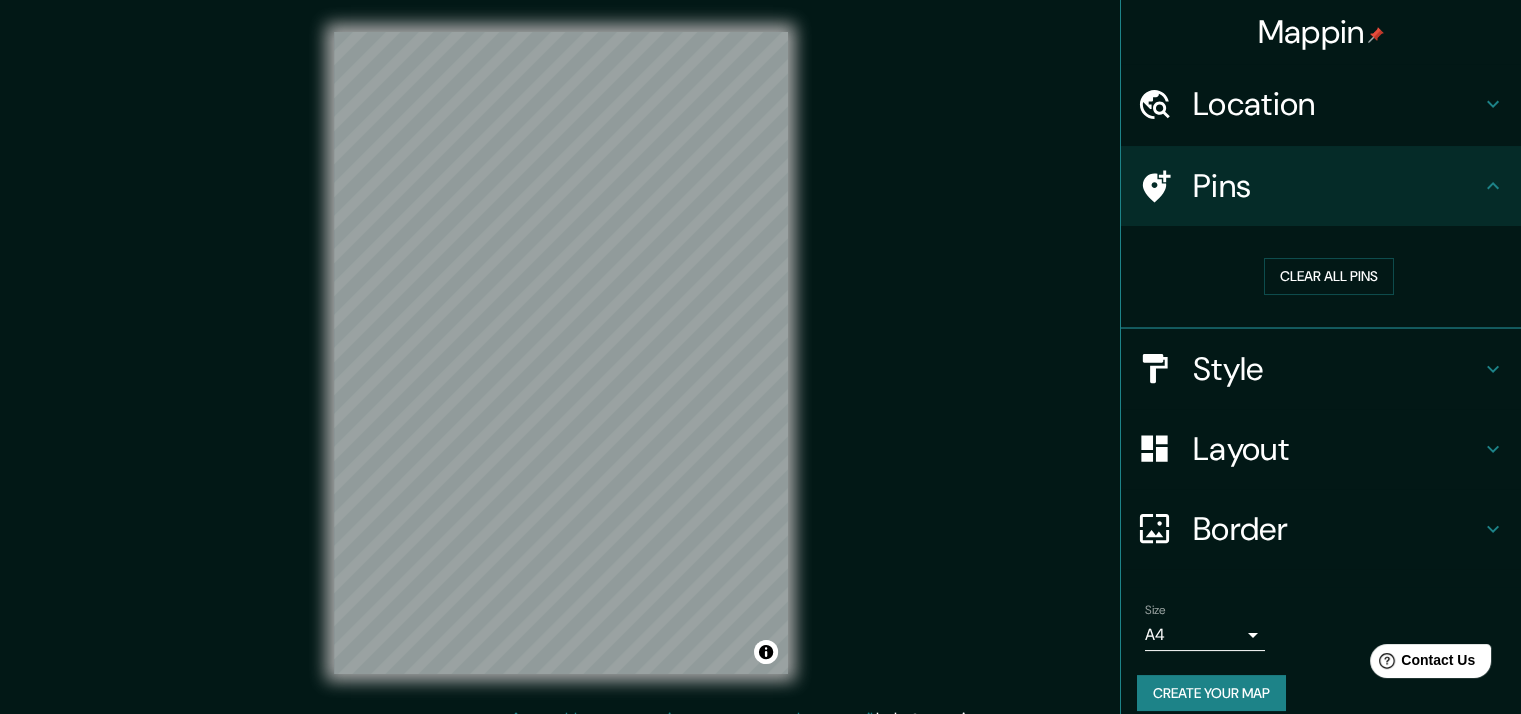 click on "Pins" at bounding box center (1337, 186) 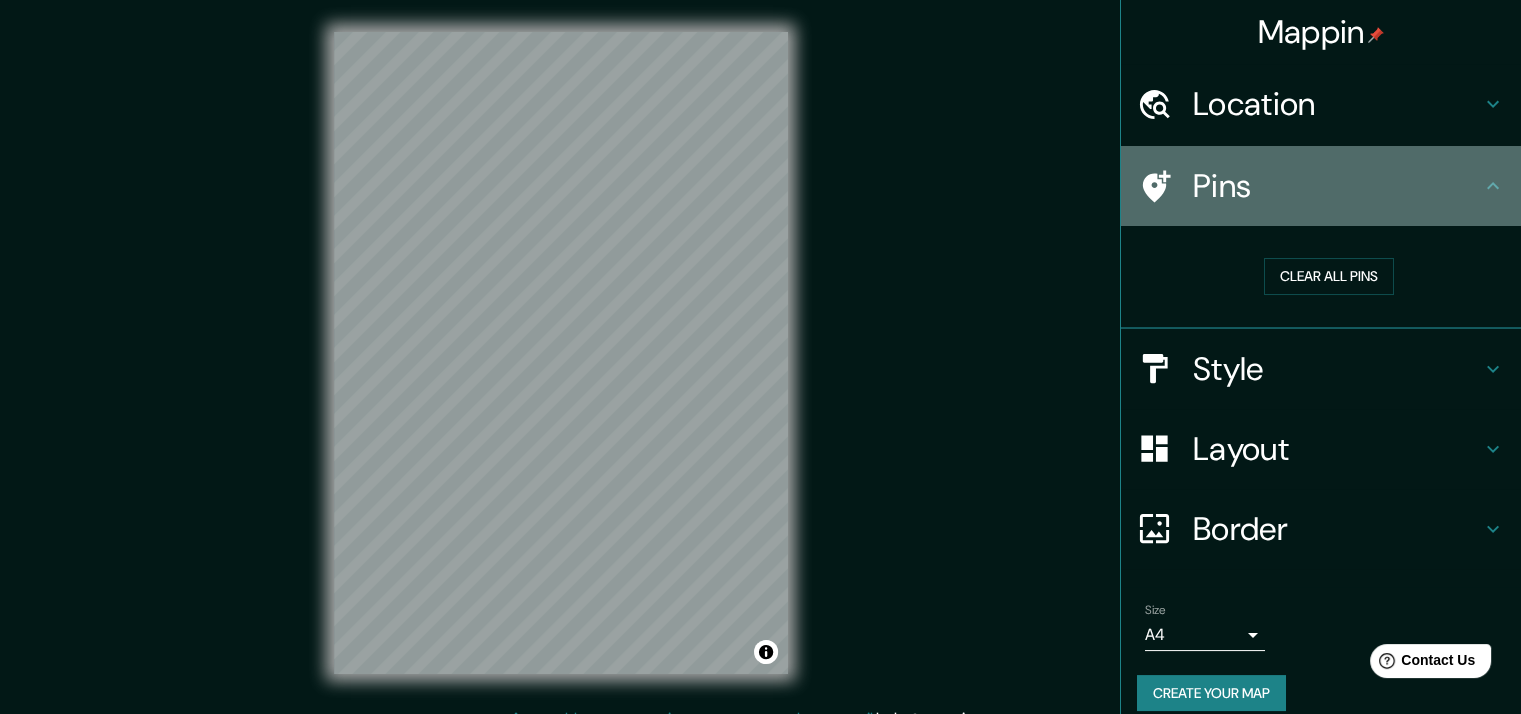 click at bounding box center [1165, 186] 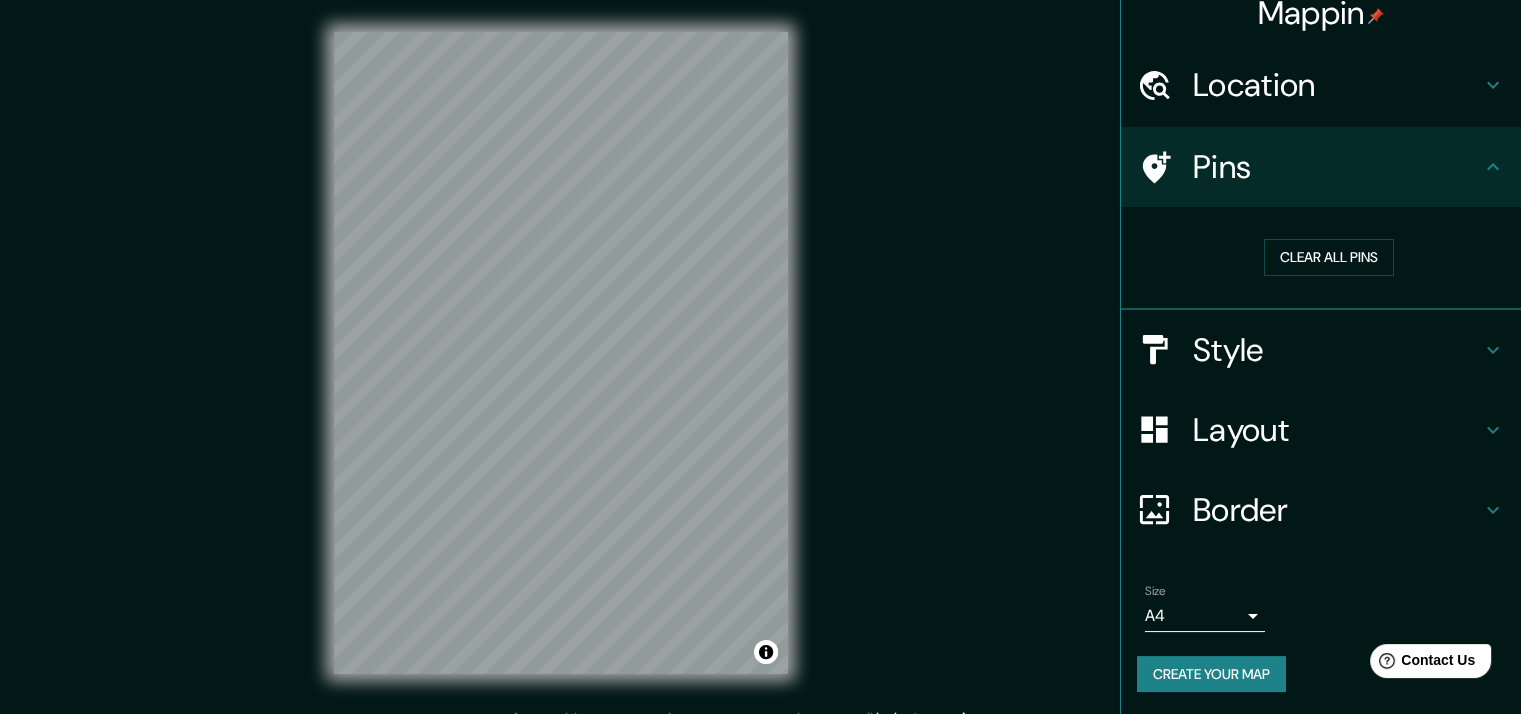 scroll, scrollTop: 20, scrollLeft: 0, axis: vertical 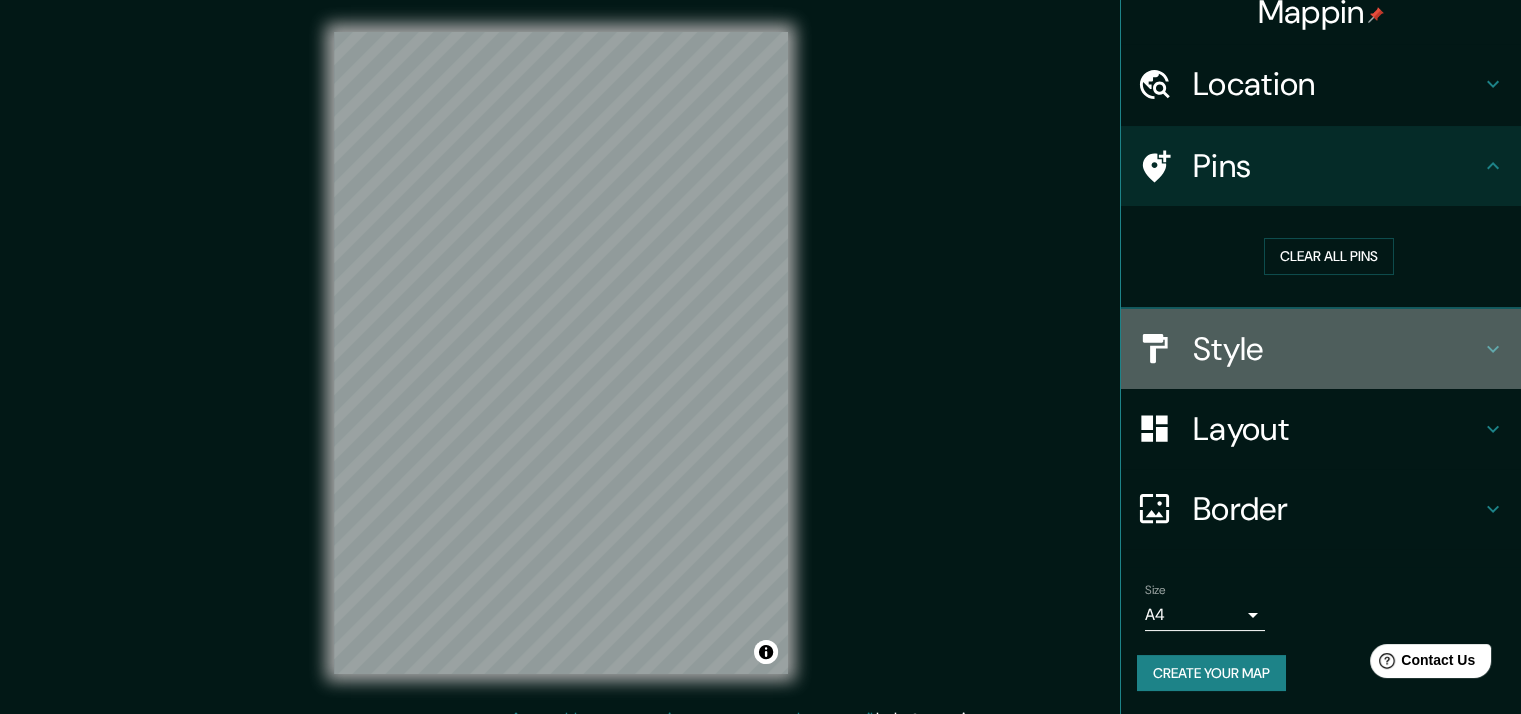 click on "Style" at bounding box center [1337, 349] 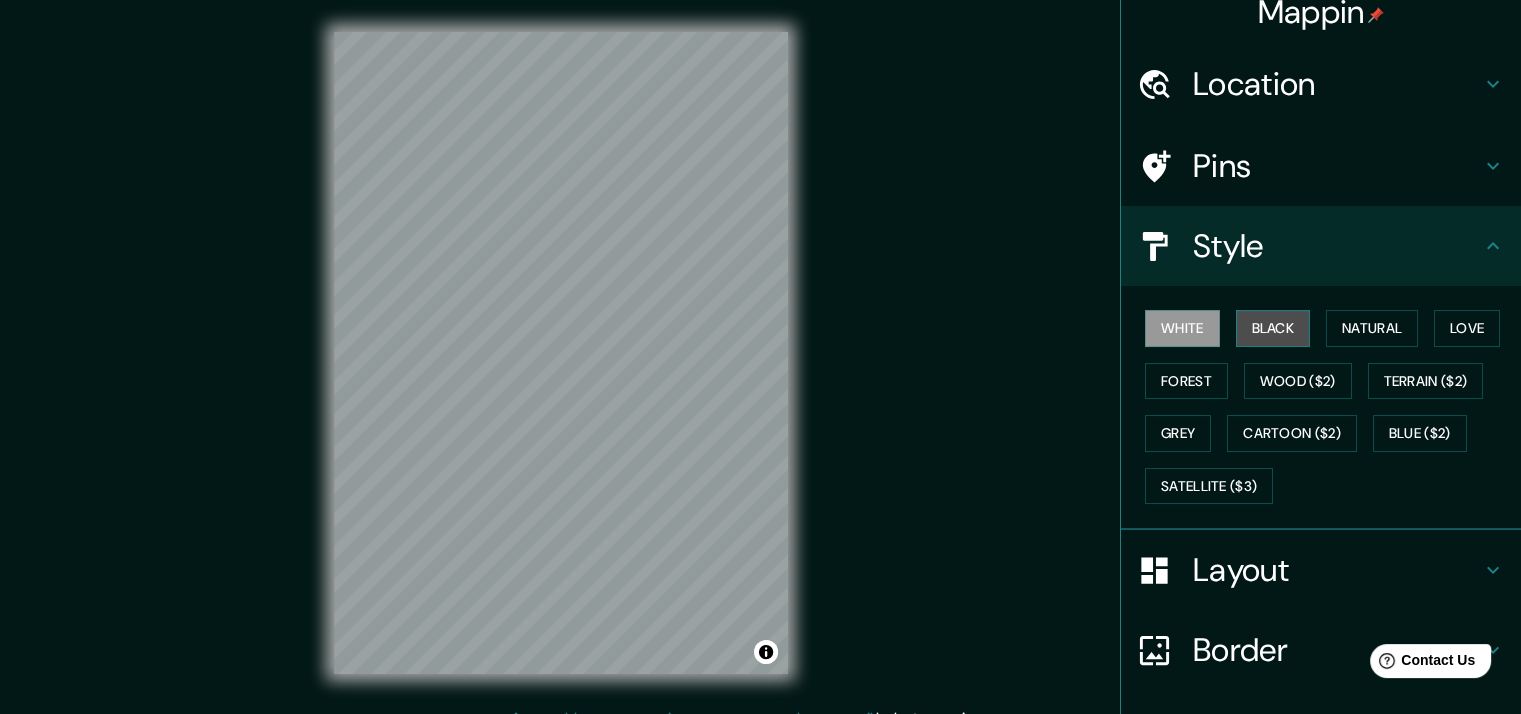 click on "Black" at bounding box center [1273, 328] 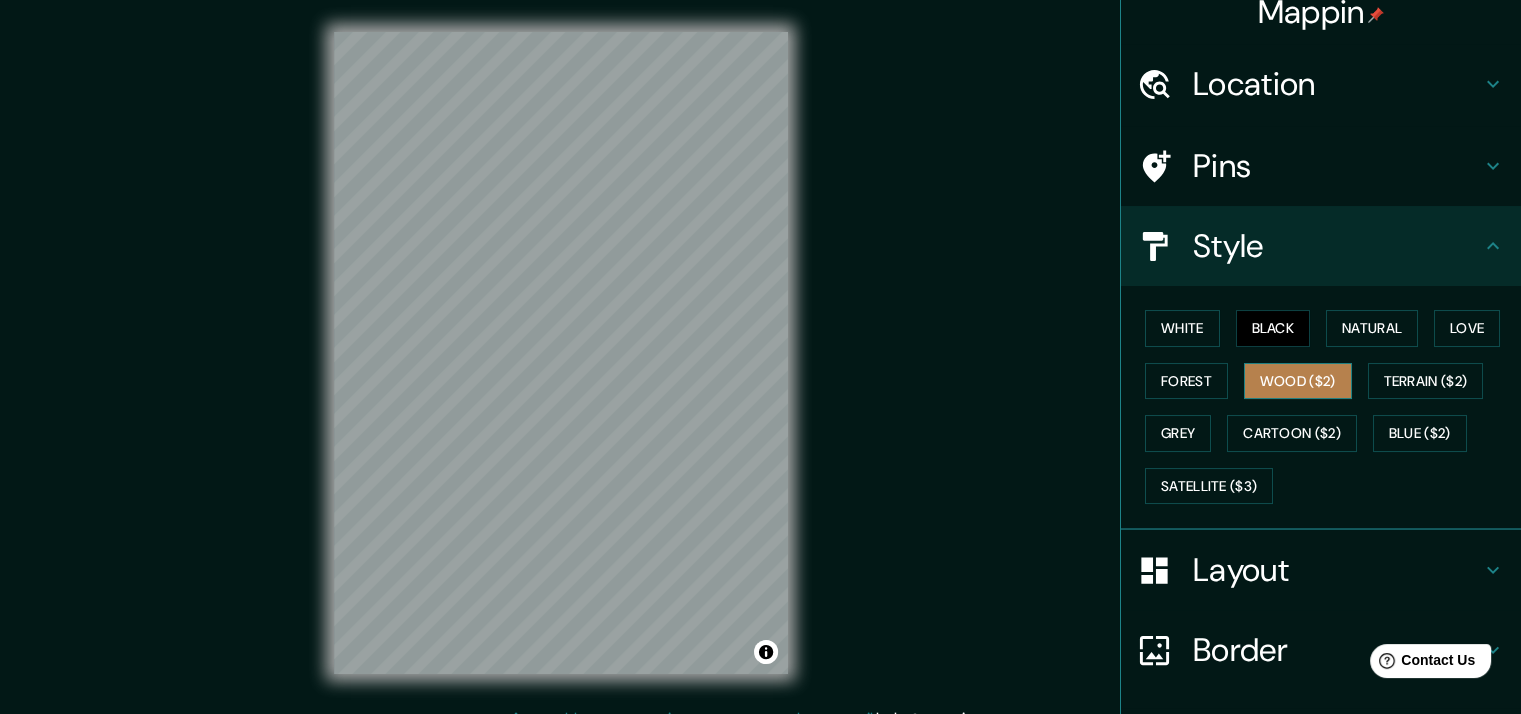 click on "Wood ($2)" at bounding box center (1298, 381) 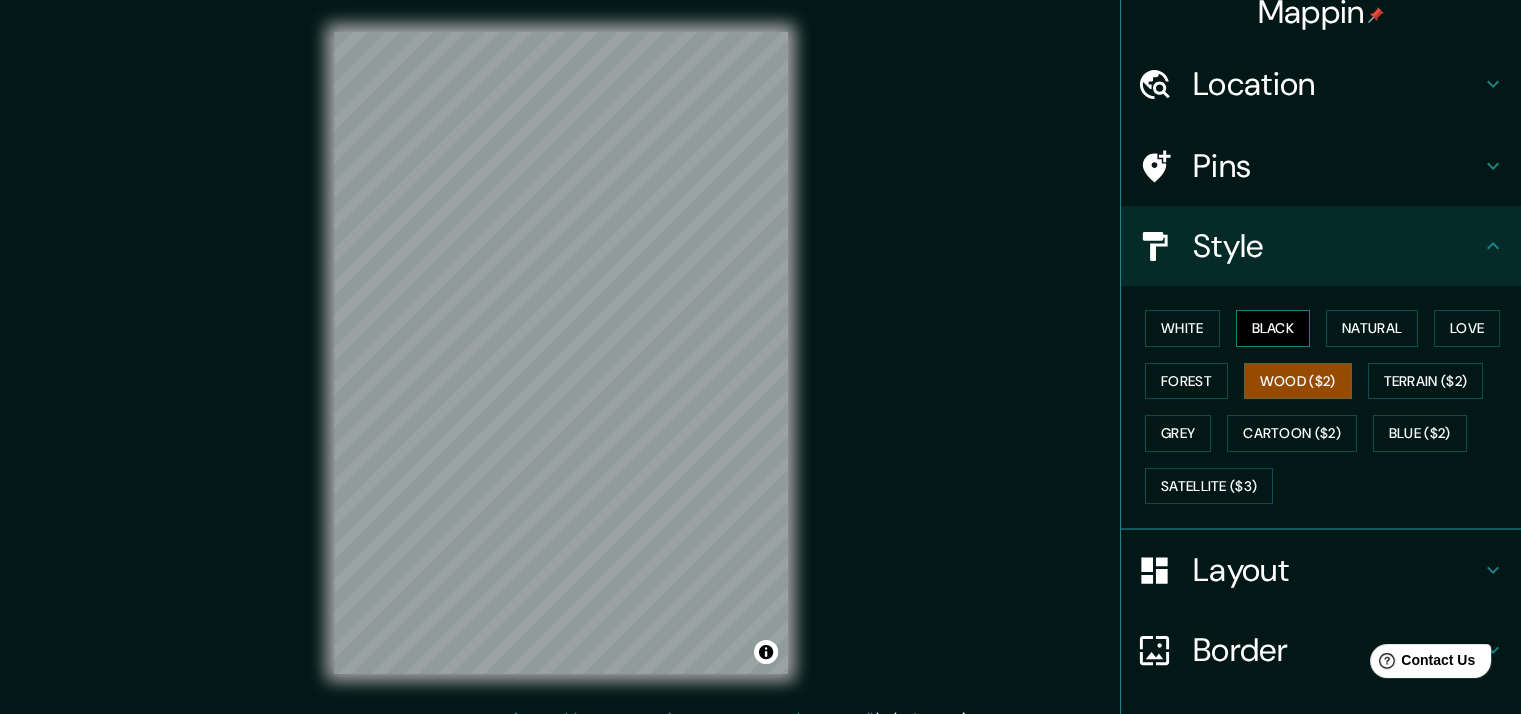 click on "Black" at bounding box center [1273, 328] 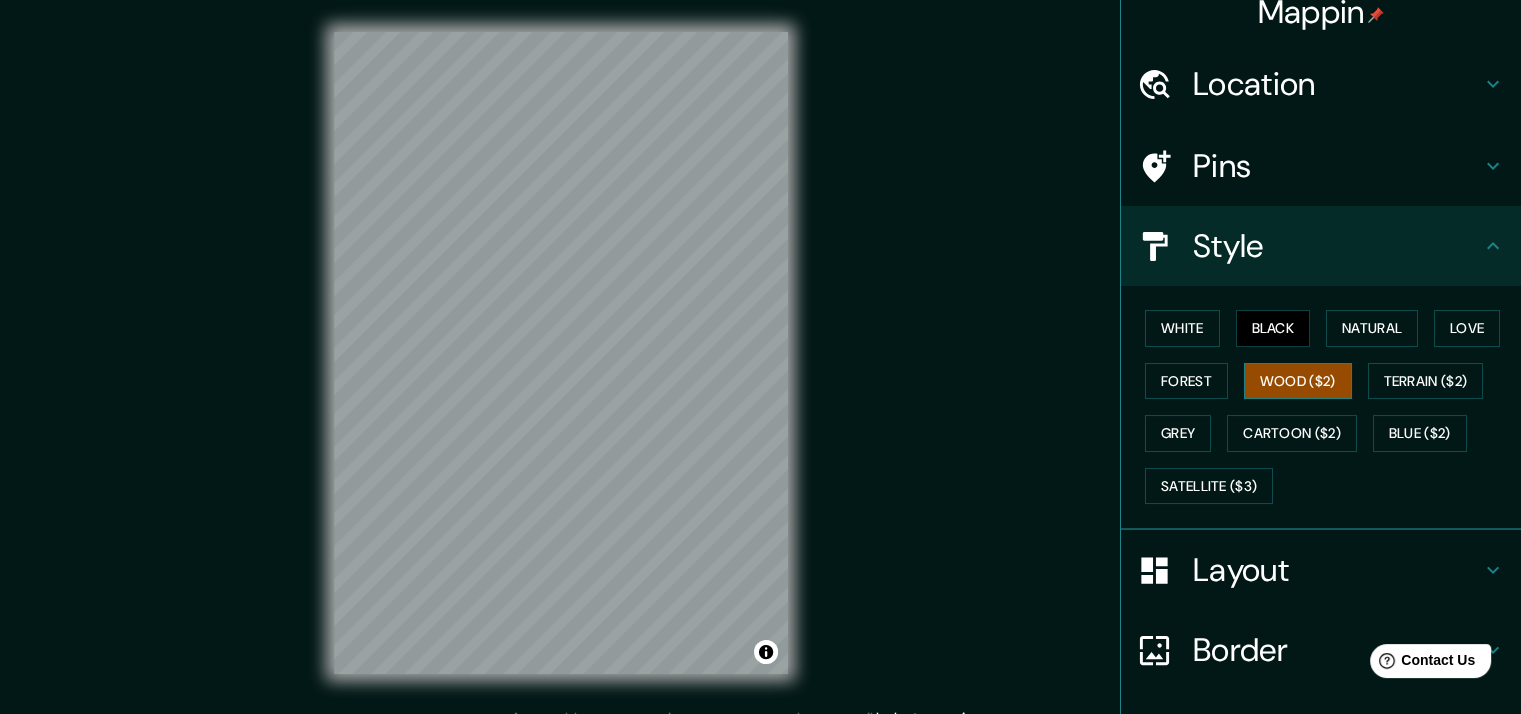 click on "Wood ($2)" at bounding box center (1298, 381) 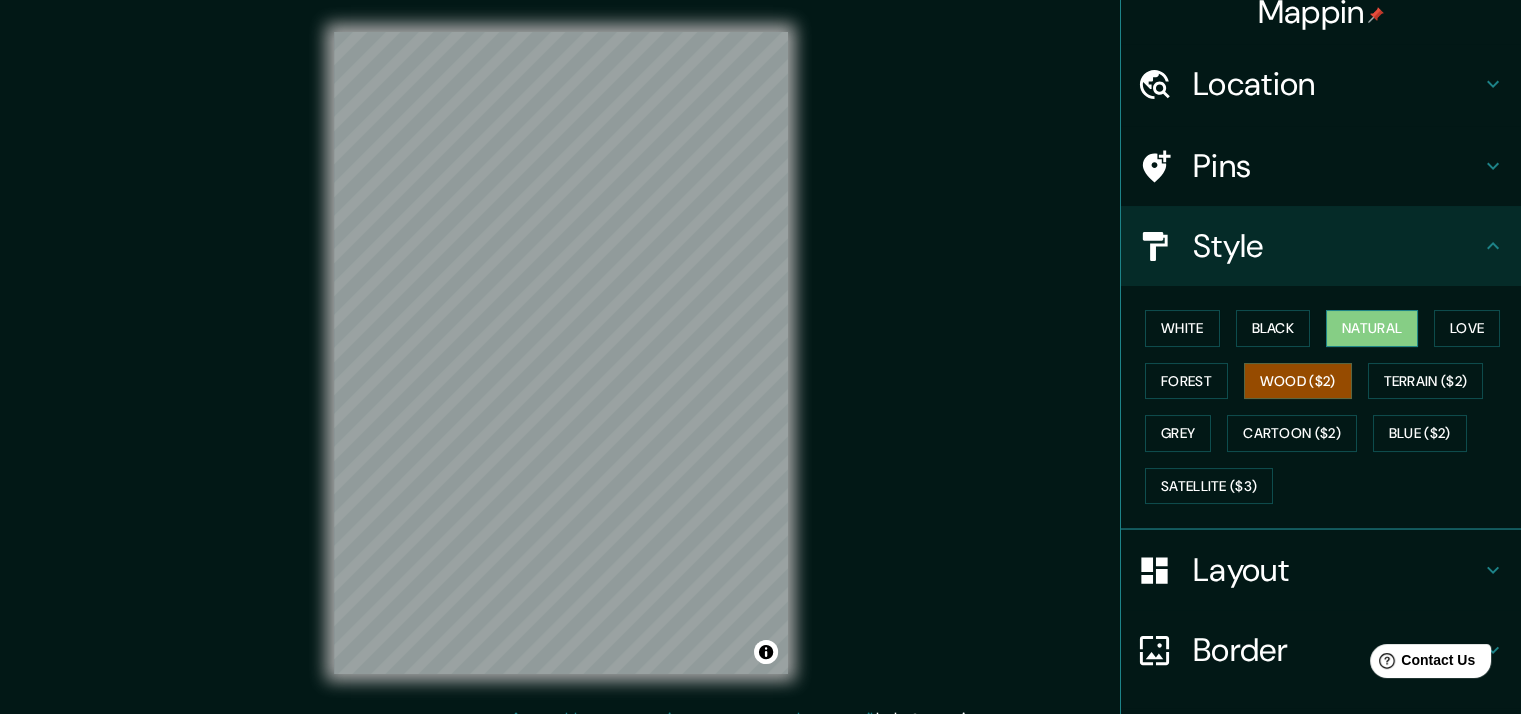 click on "Natural" at bounding box center [1372, 328] 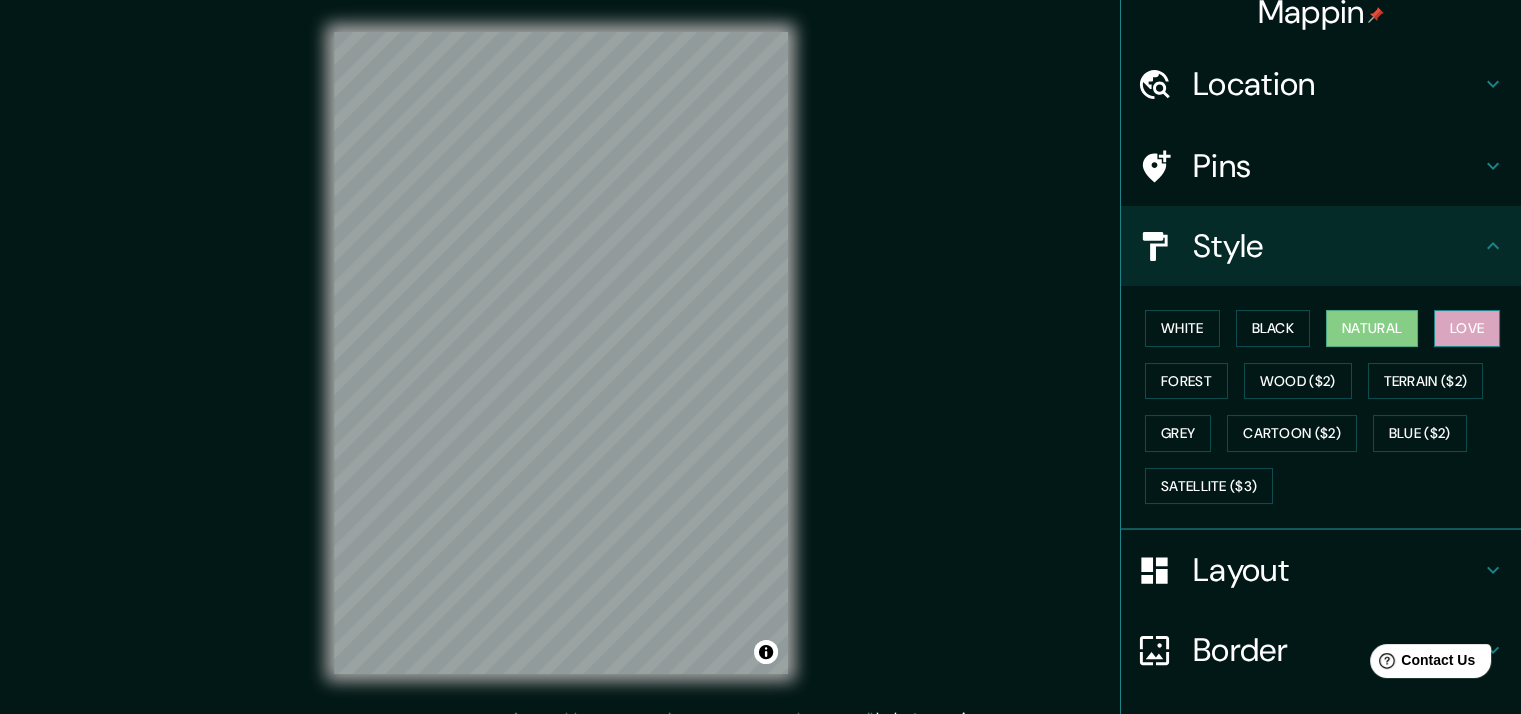 click on "Love" at bounding box center (1467, 328) 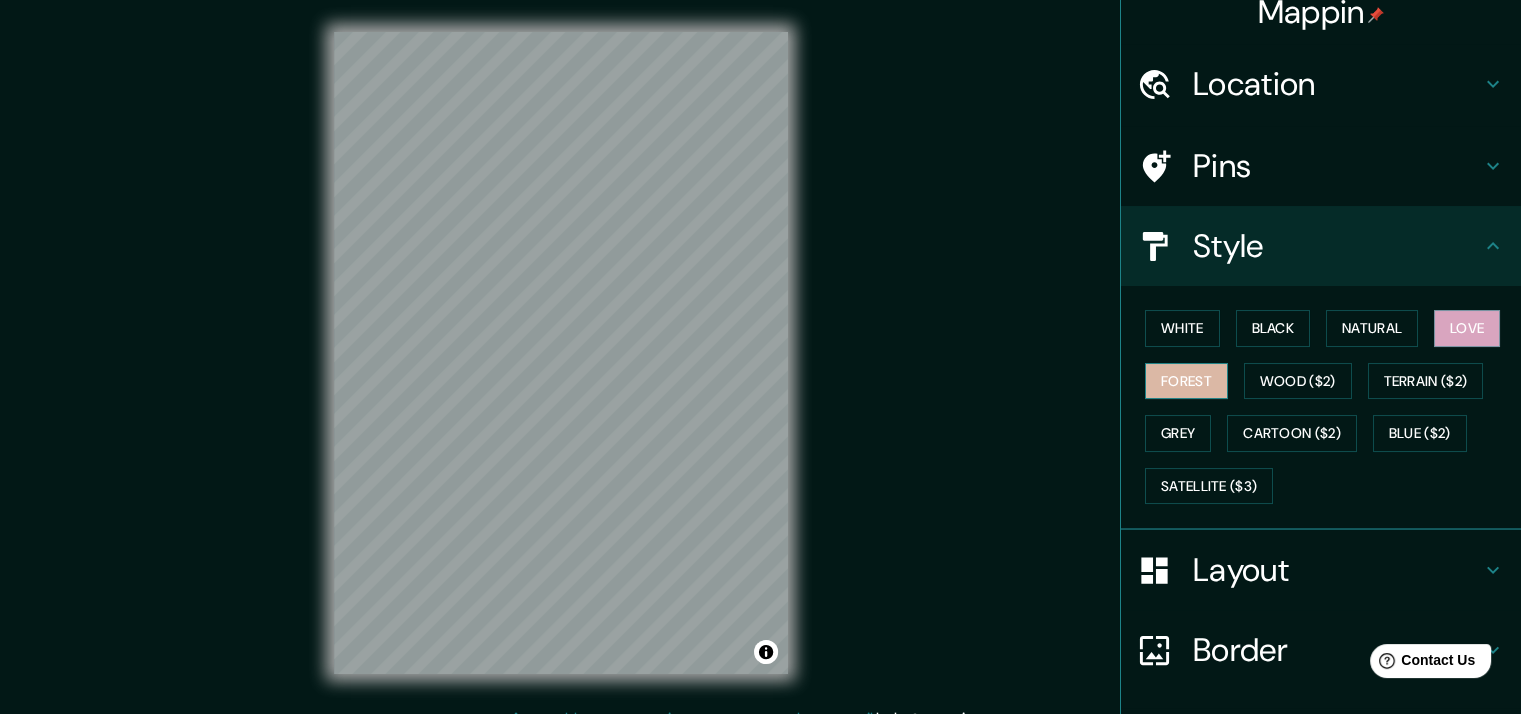 click on "Forest" at bounding box center (1186, 381) 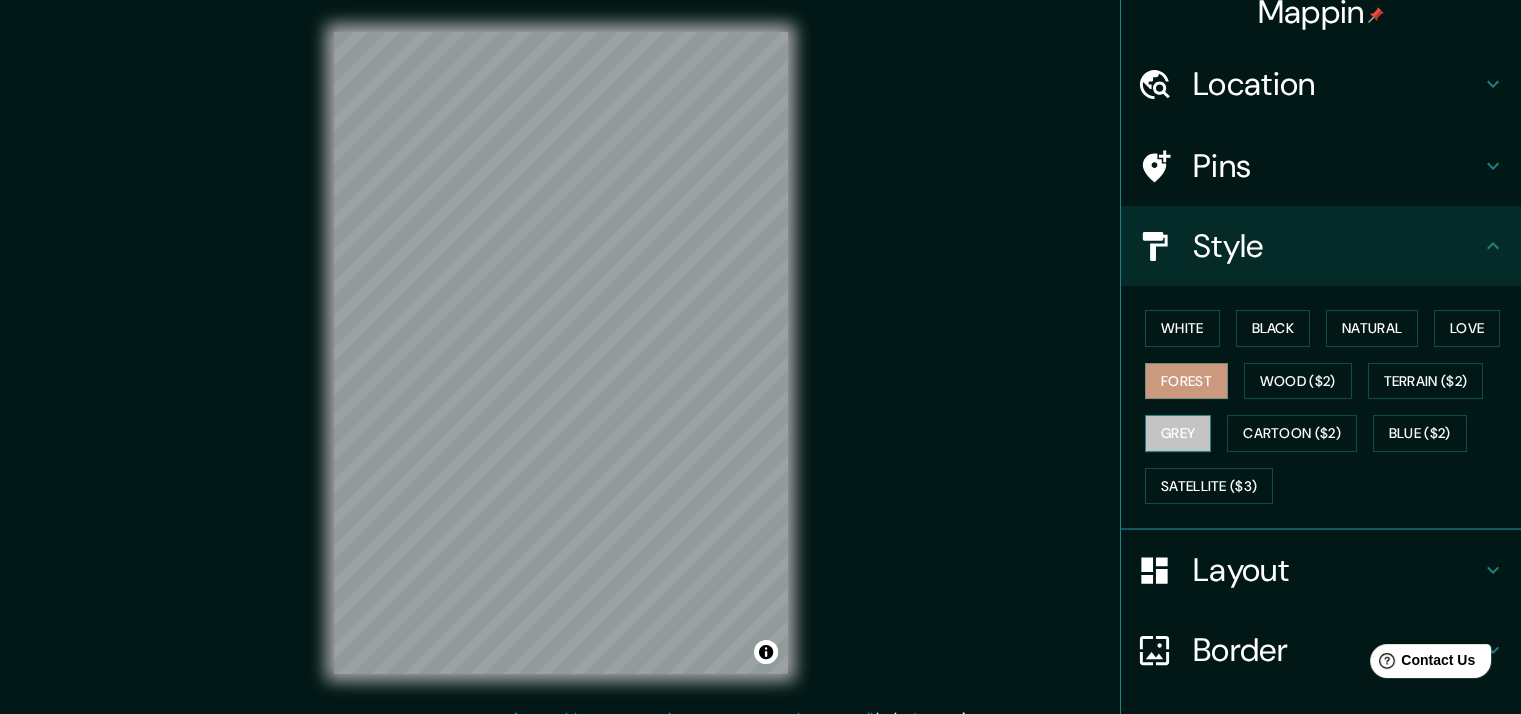 click on "Grey" at bounding box center [1178, 433] 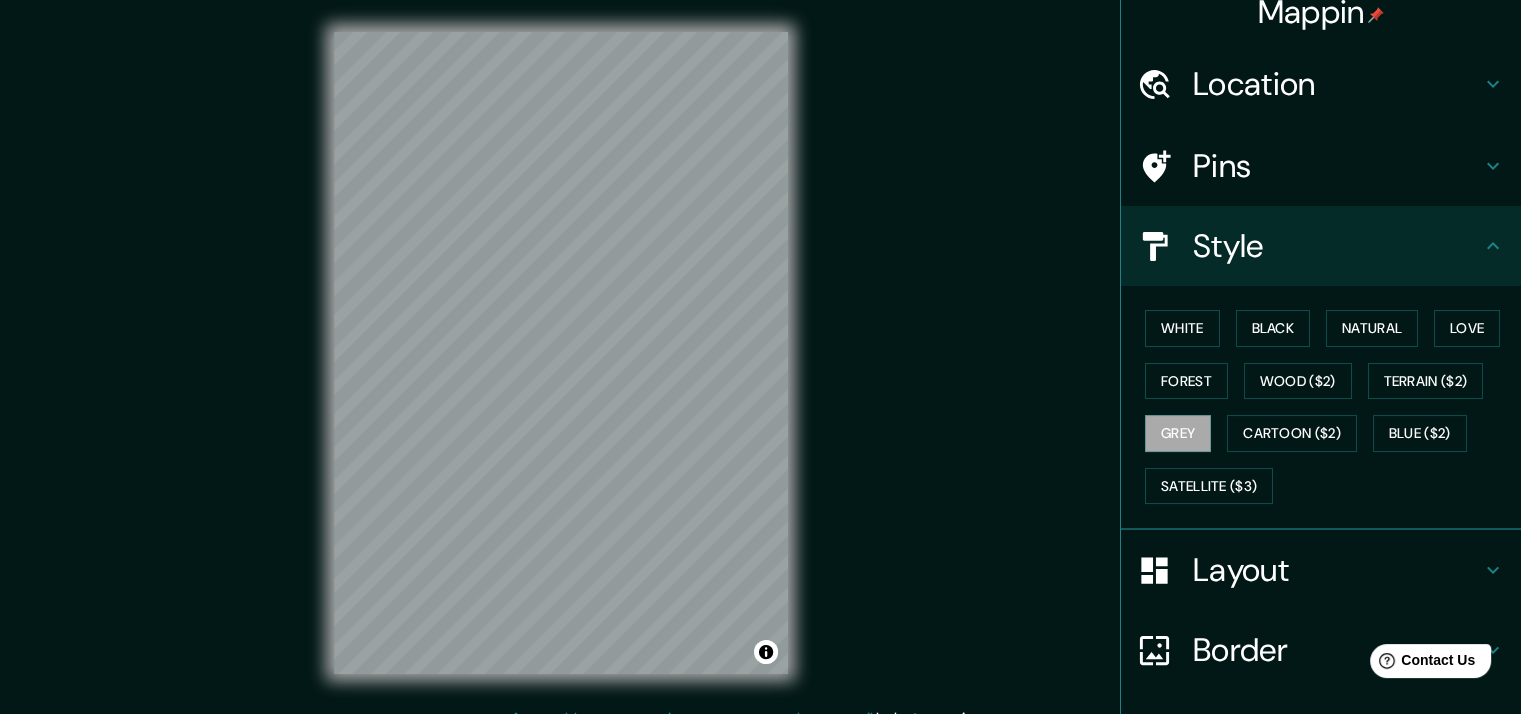 click on "White Black Natural Love Forest Wood ($2) Terrain ($2) Grey Cartoon ($2) Blue ($2) Satellite ($3)" at bounding box center (1329, 407) 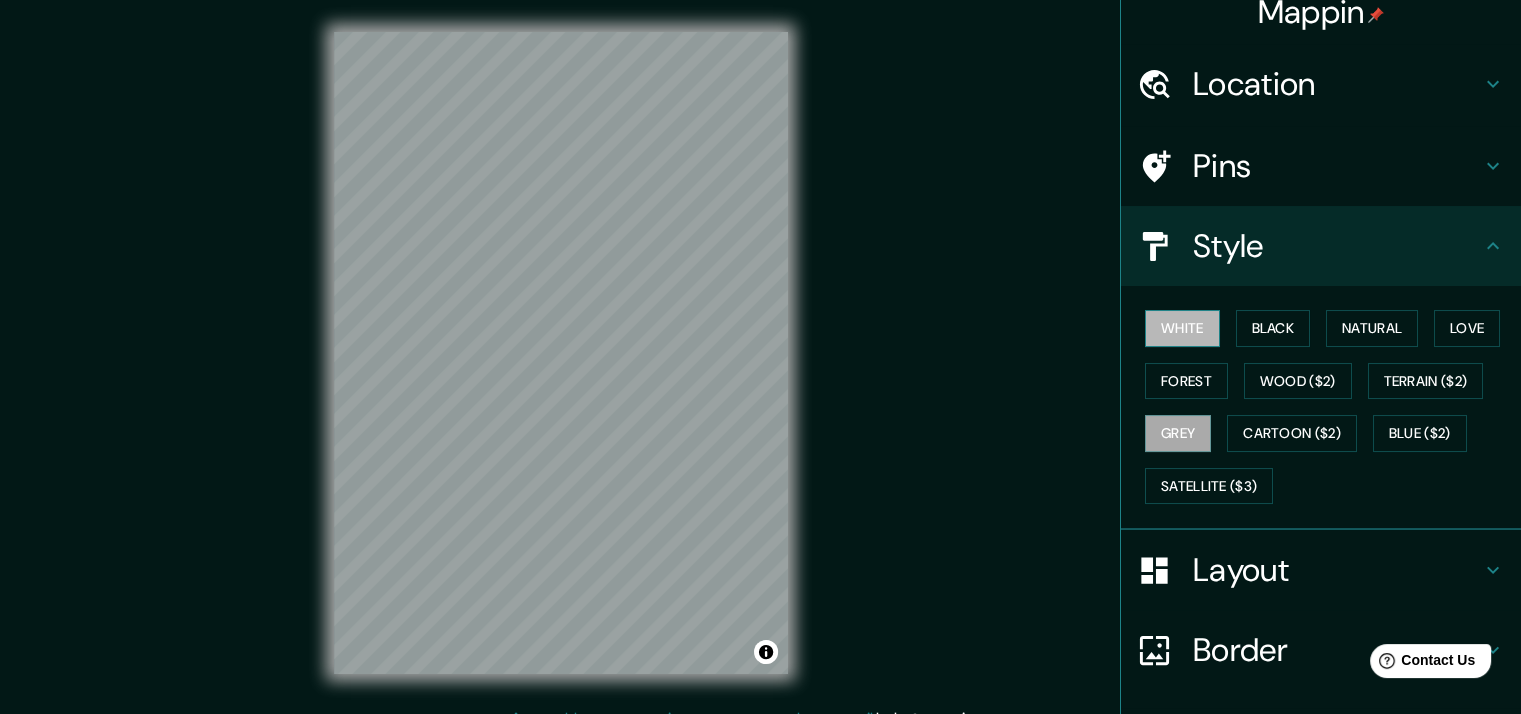 click on "White" at bounding box center (1182, 328) 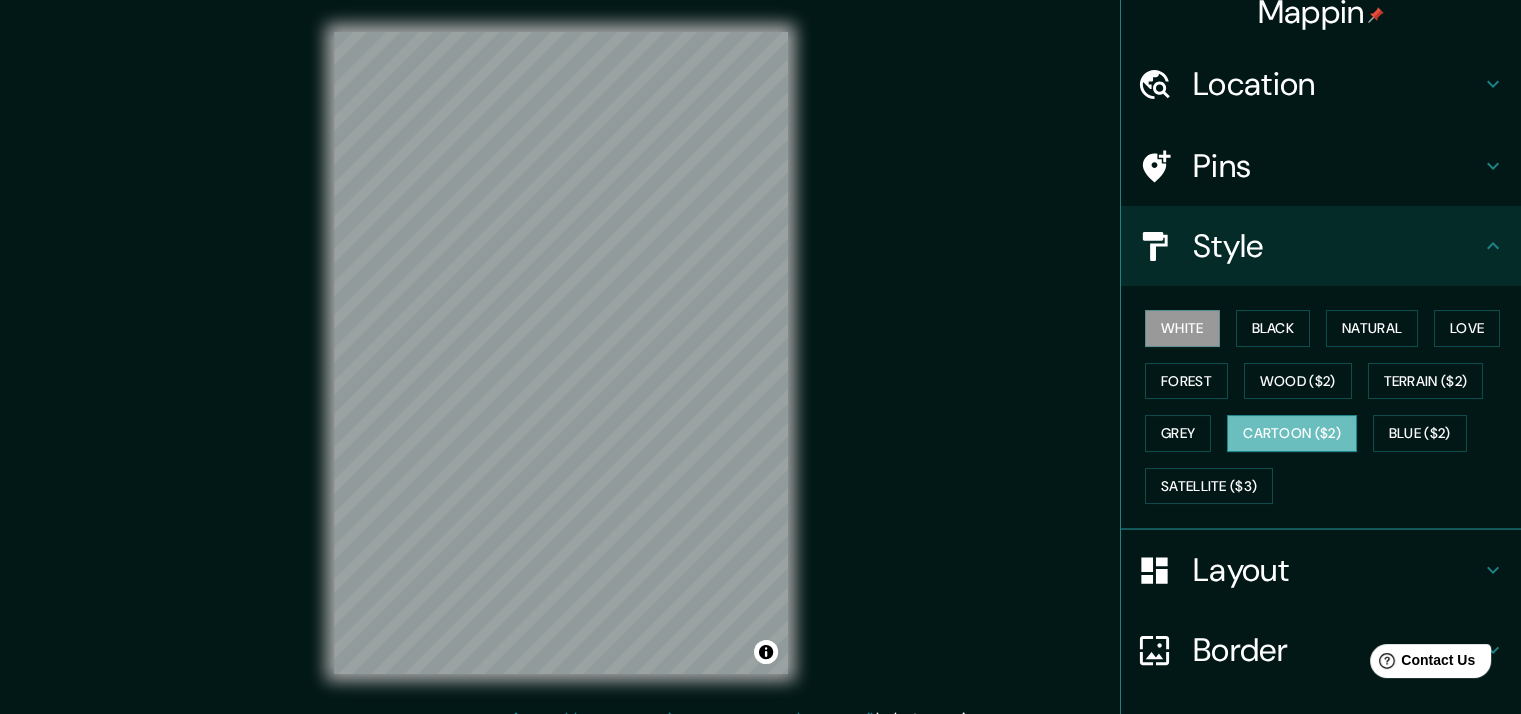 click on "Cartoon ($2)" at bounding box center [1292, 433] 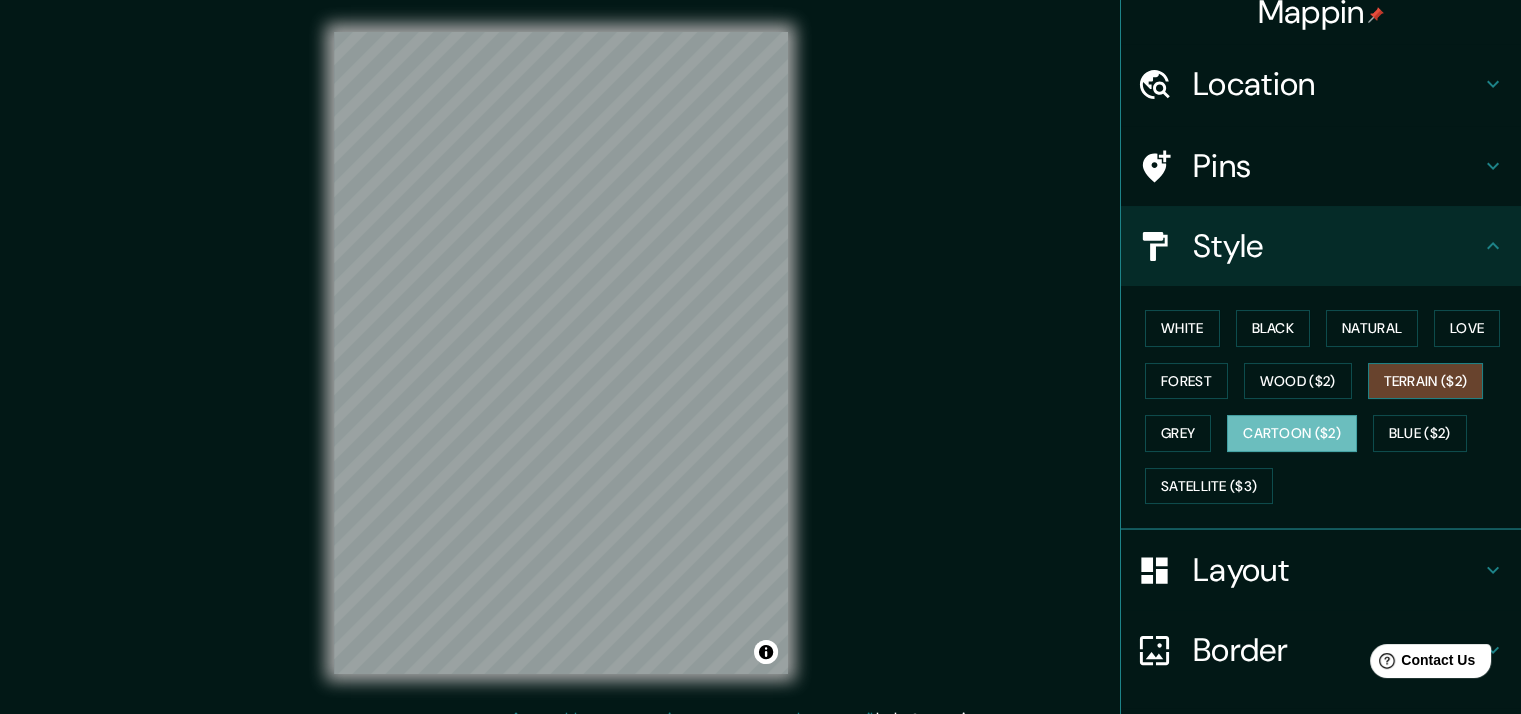 click on "Terrain ($2)" at bounding box center (1426, 381) 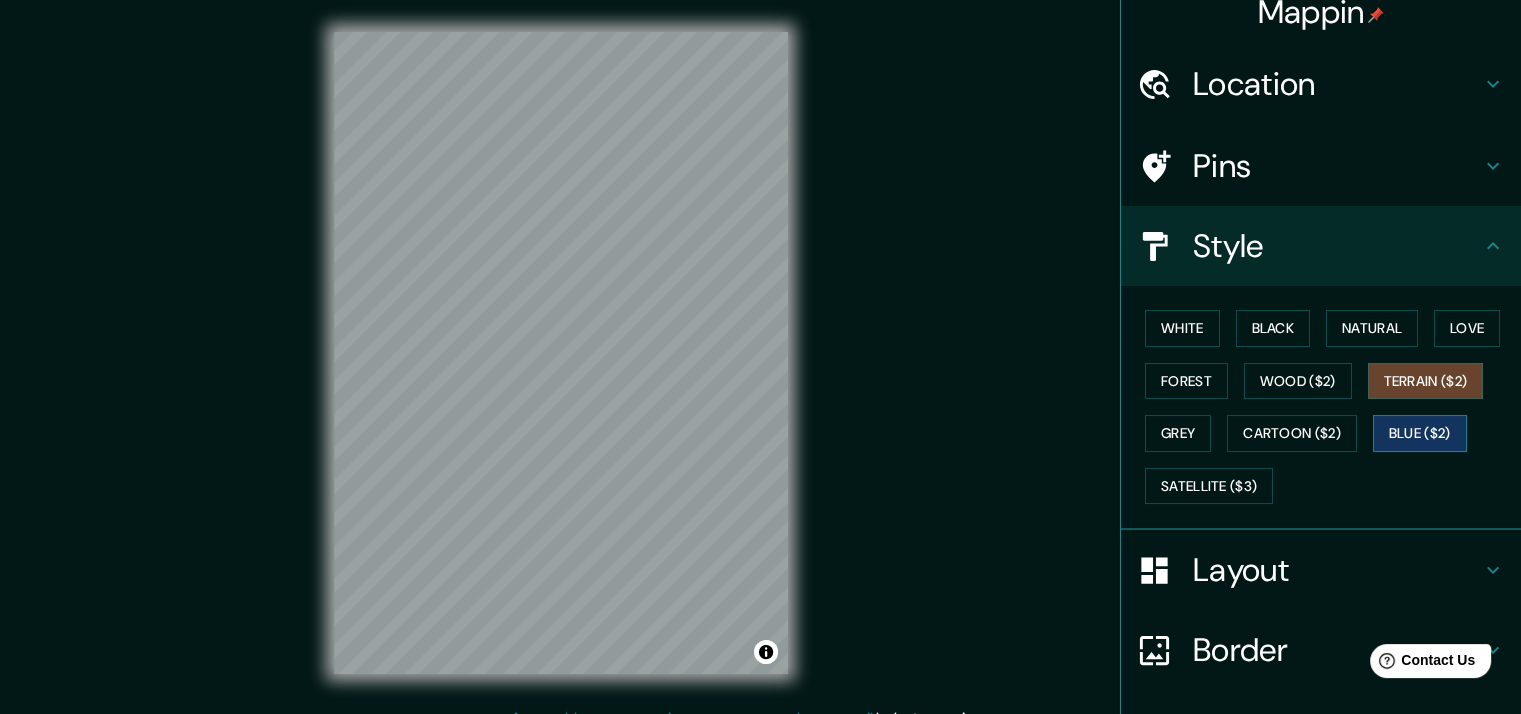 click on "Blue ($2)" at bounding box center (1420, 433) 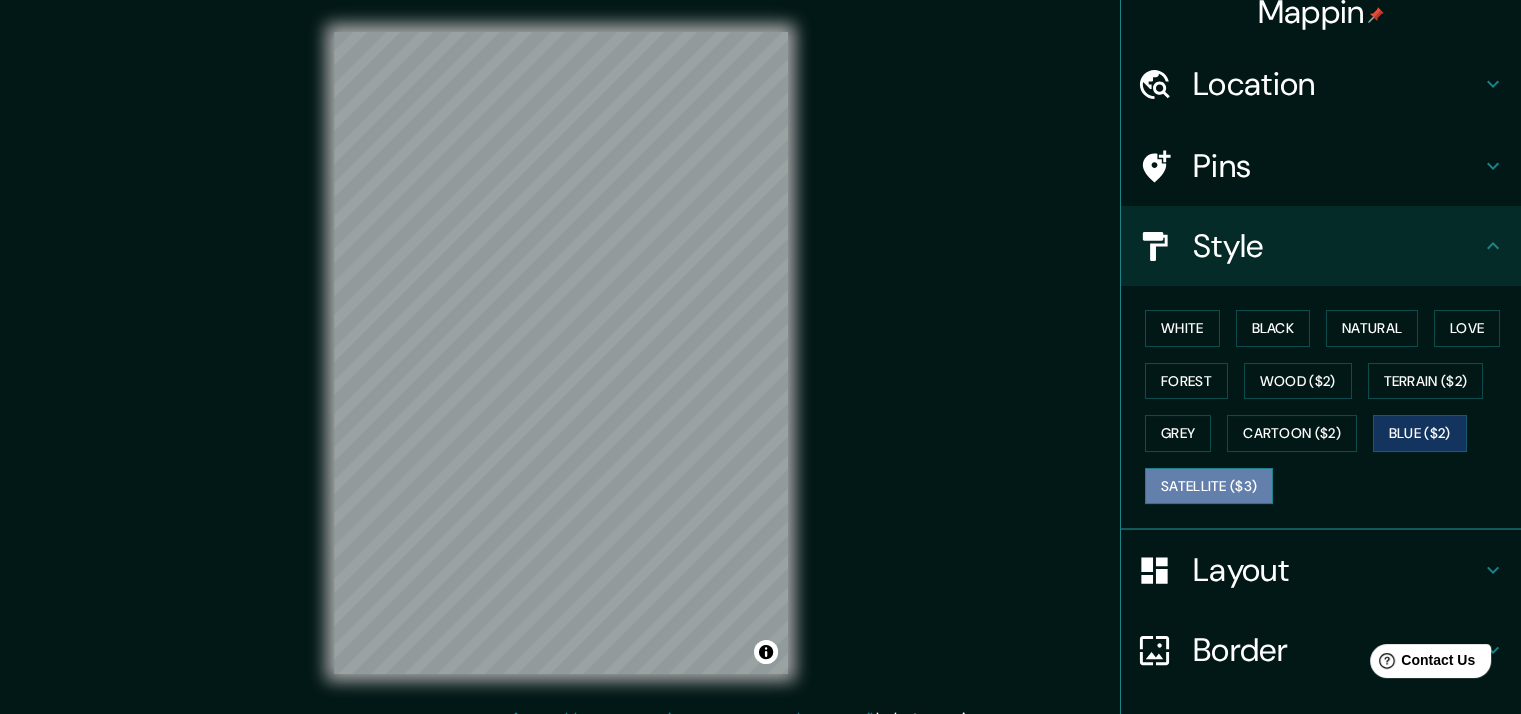 click on "Satellite ($3)" at bounding box center (1209, 486) 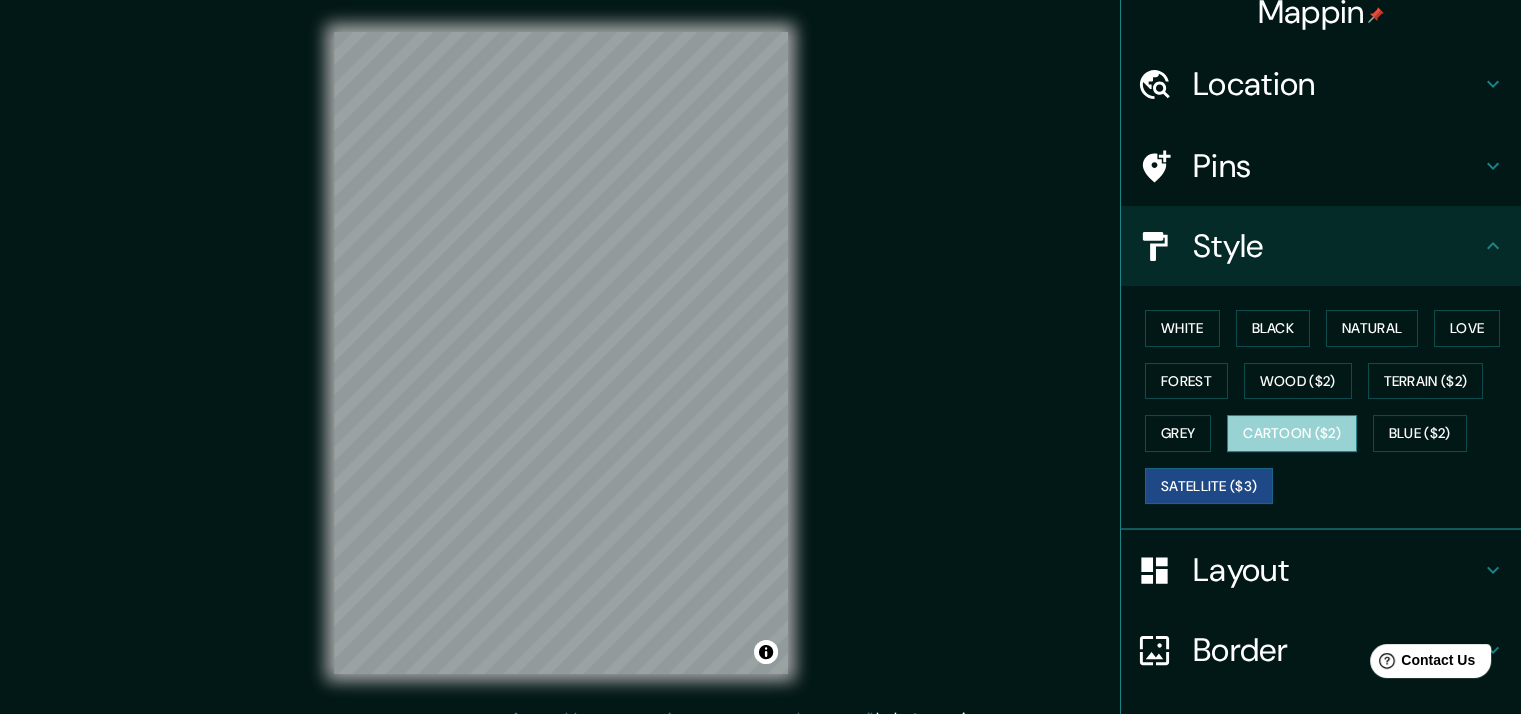 click on "Cartoon ($2)" at bounding box center [1292, 433] 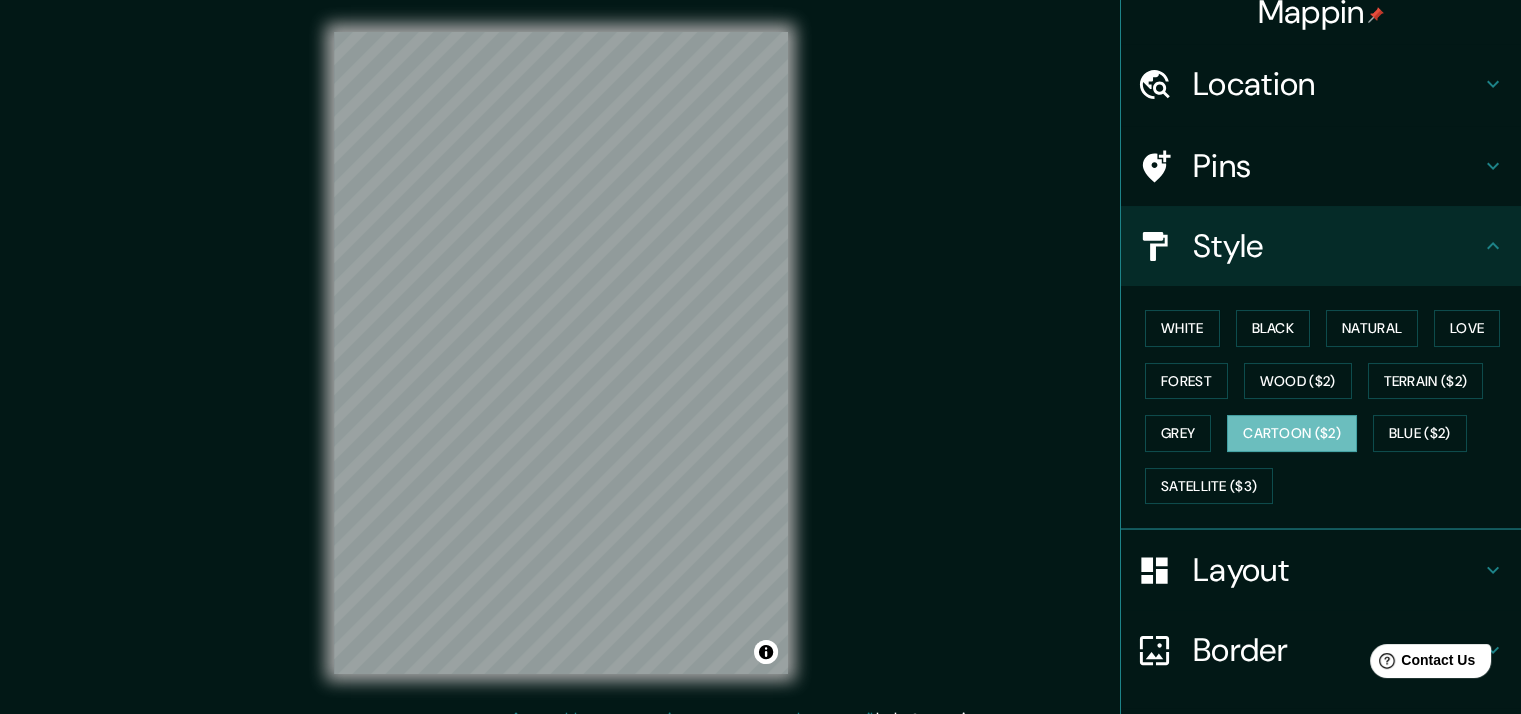 click on "Mappin Location [LOCATION] [CITY] [CITY] [COUNTRY] [CITY] [STATE], [COUNTRY] Pins Style Layout Border Choose a border.  Hint : you can make layers of the frame opaque to create some cool effects. None Simple Transparent Fancy Size A4 single Create your map © Mapbox   © OpenStreetMap   Improve this map Any problems, suggestions, or concerns please email    help@mappin.pro . . ." at bounding box center [760, 369] 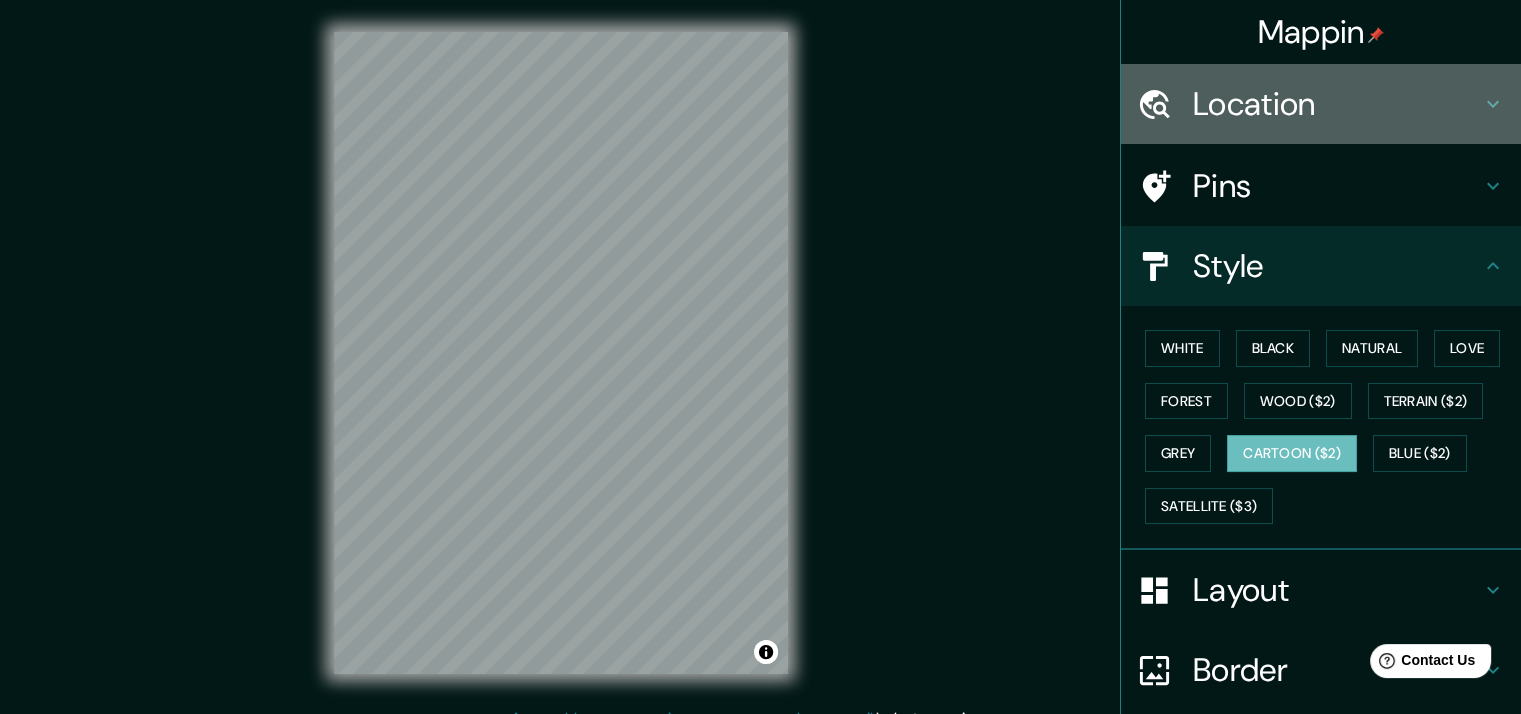 click on "Location" at bounding box center (1337, 104) 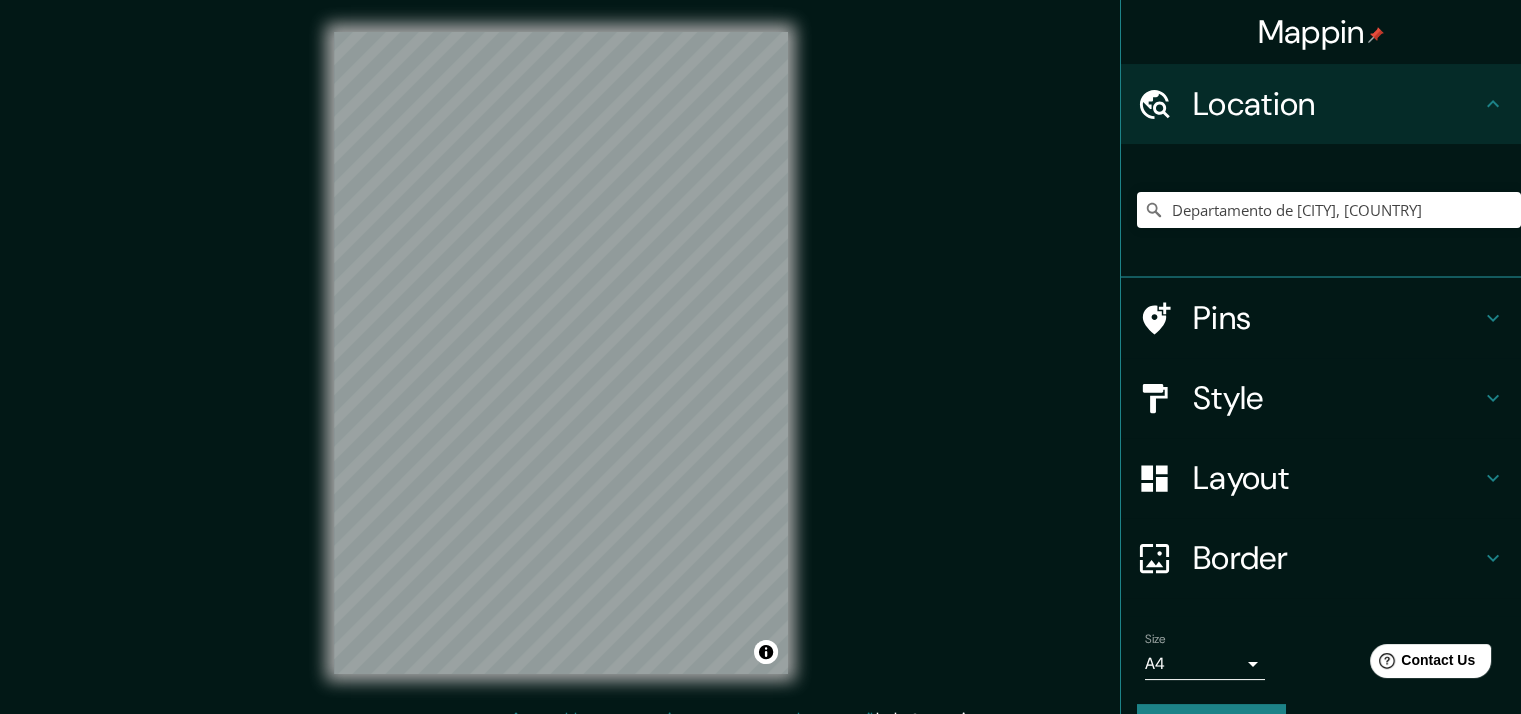 click on "Mappin Location Departamento de Santa Rosa, Guatemala Departamento de Santa Rosa  Guatemala Pins Style Layout Border Choose a border.  Hint : you can make layers of the frame opaque to create some cool effects. None Simple Transparent Fancy Size A4 single Create your map © Mapbox   © OpenStreetMap   Improve this map Any problems, suggestions, or concerns please email    help@example.com . . ." at bounding box center (760, 369) 